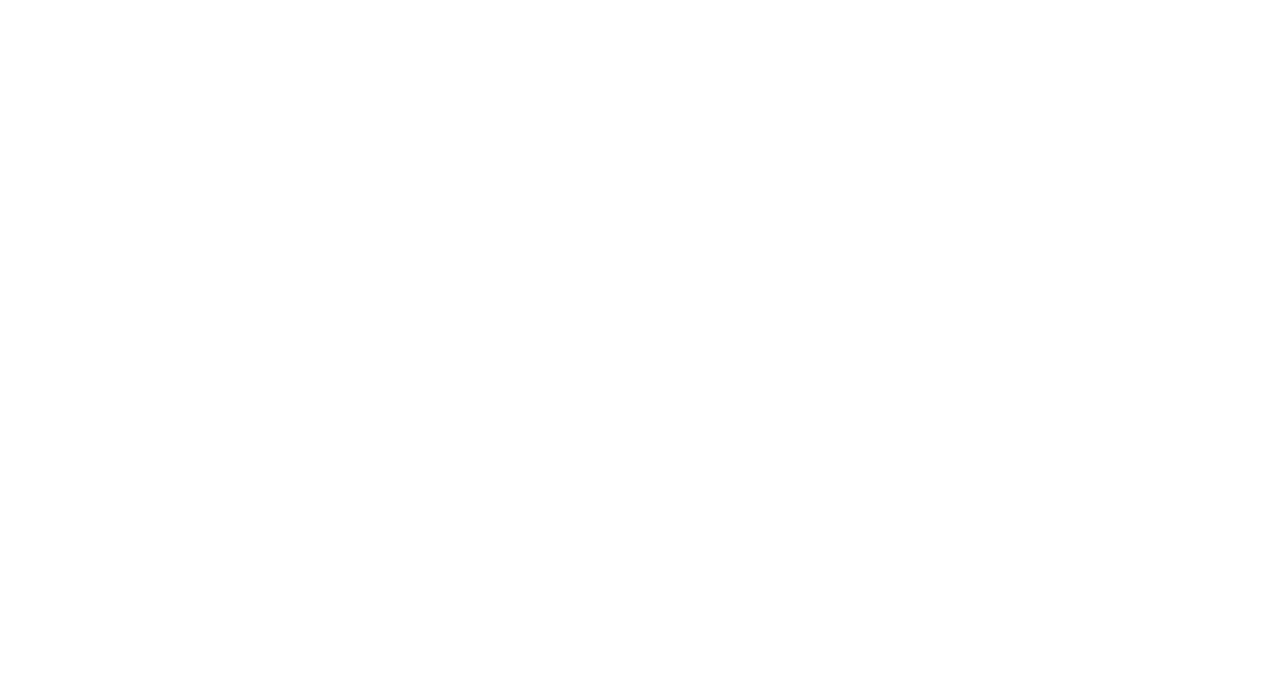 scroll, scrollTop: 0, scrollLeft: 0, axis: both 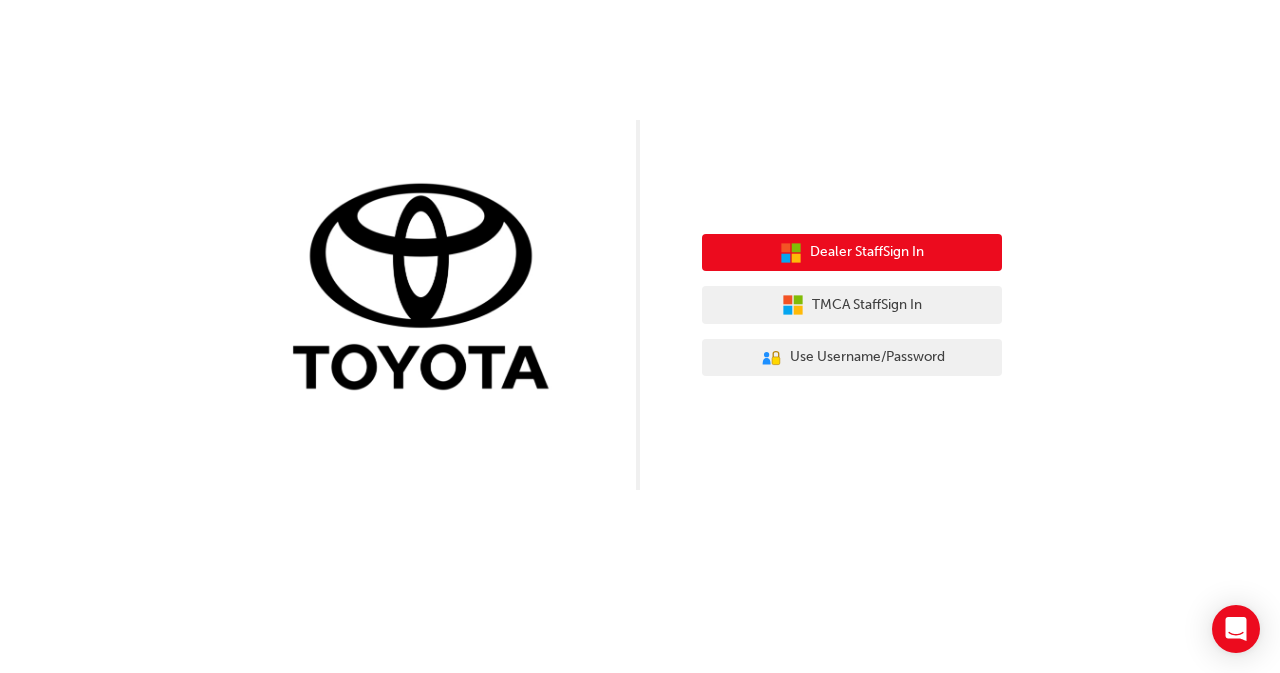 click on "Dealer Staff  Sign In" at bounding box center [867, 252] 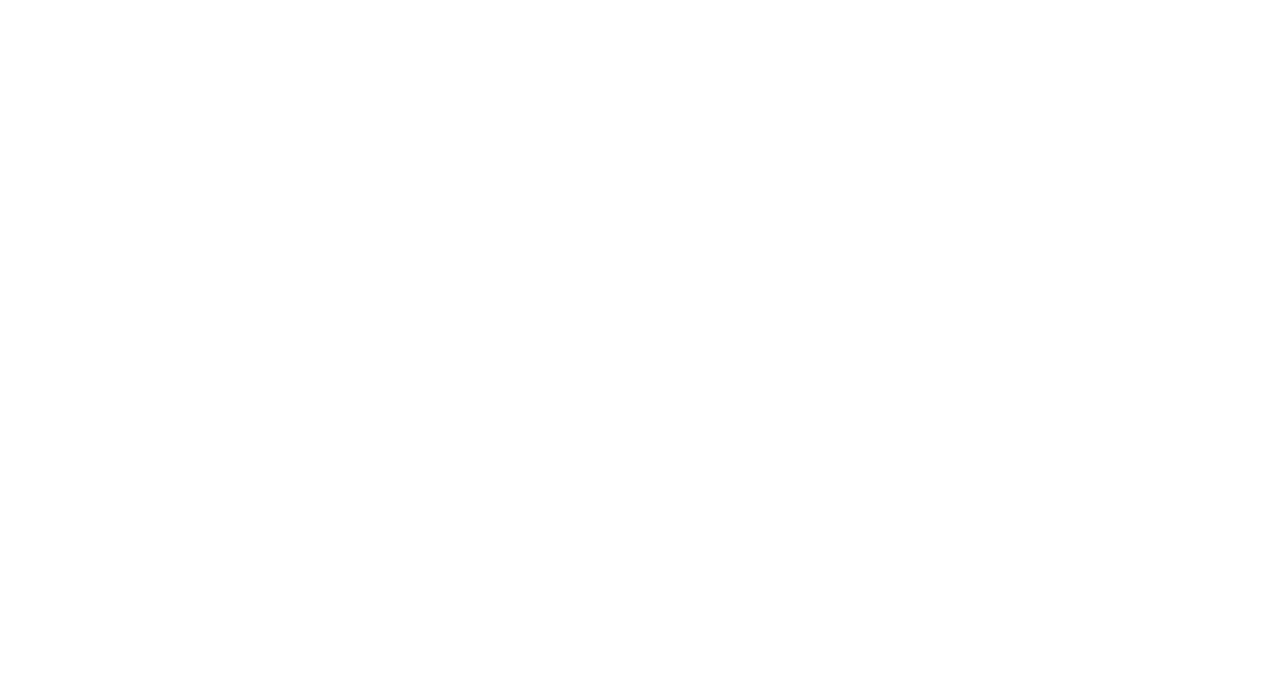 scroll, scrollTop: 0, scrollLeft: 0, axis: both 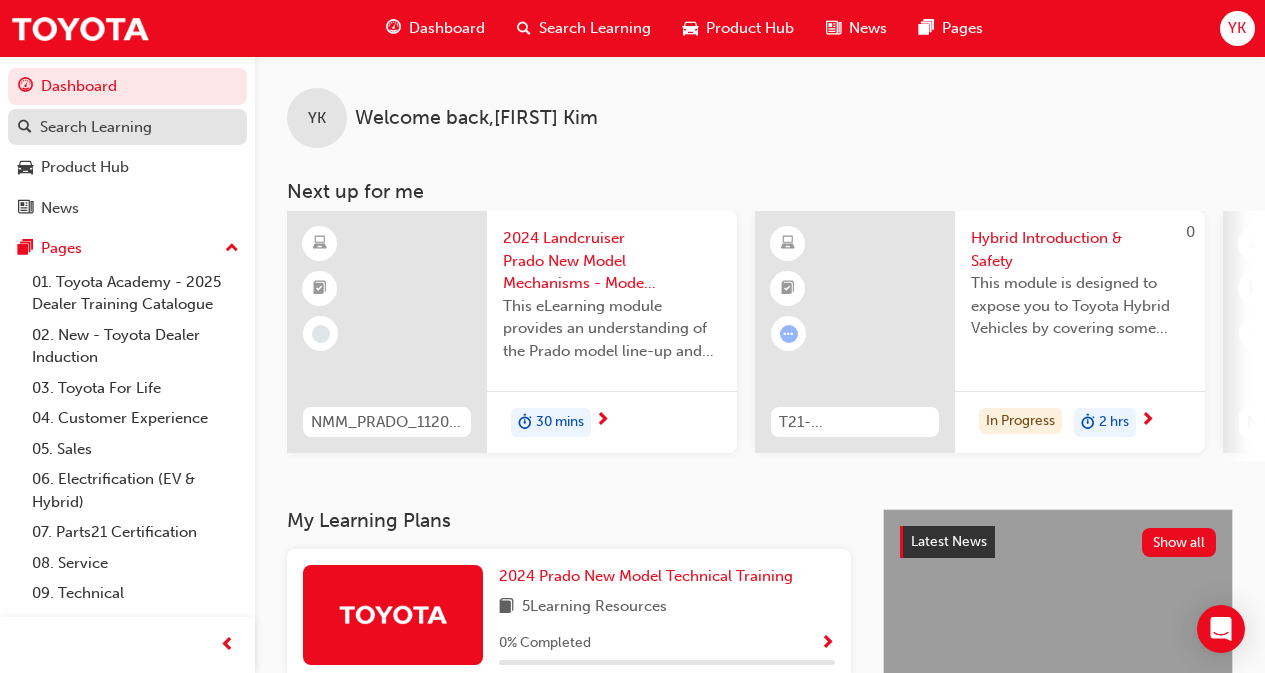 click on "Search Learning" at bounding box center [96, 127] 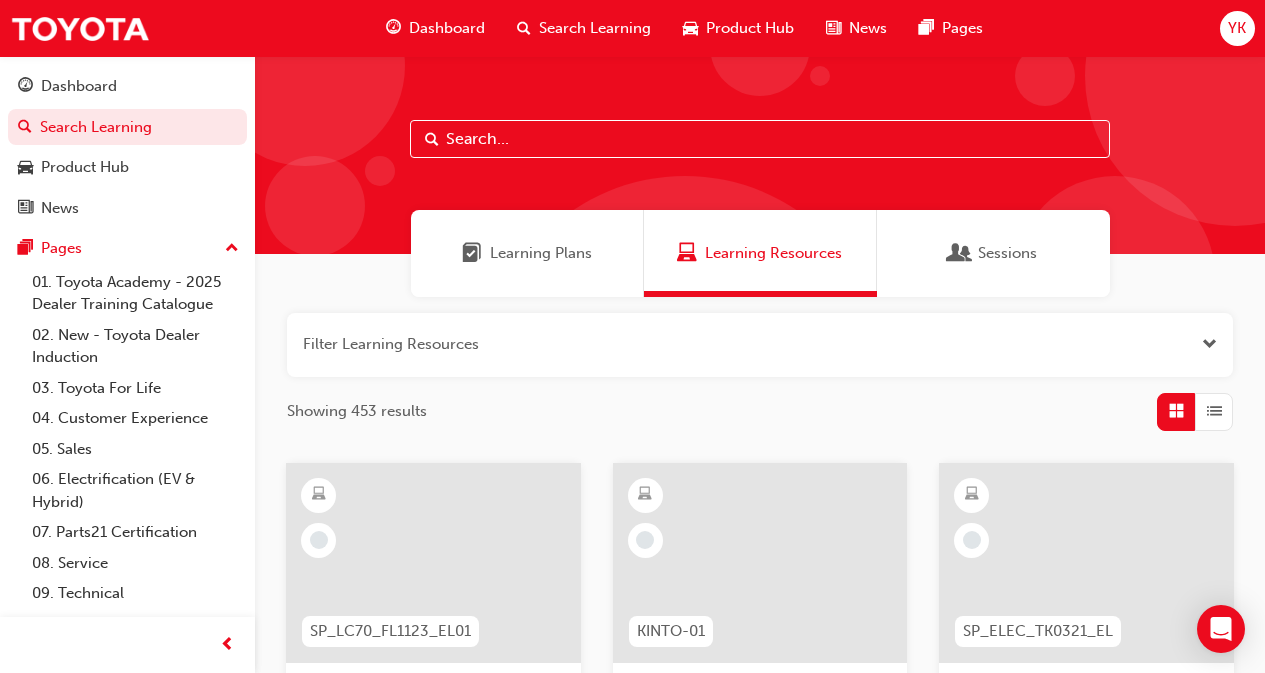click on "Learning Plans" at bounding box center (541, 253) 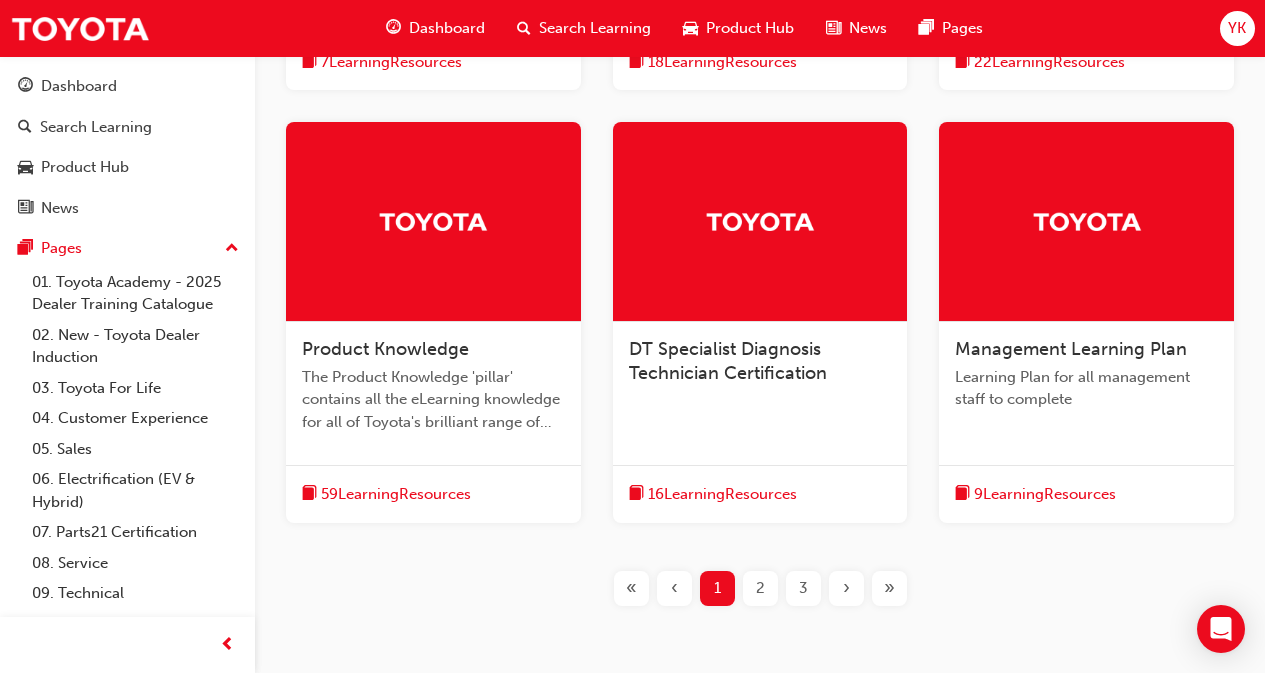 scroll, scrollTop: 729, scrollLeft: 0, axis: vertical 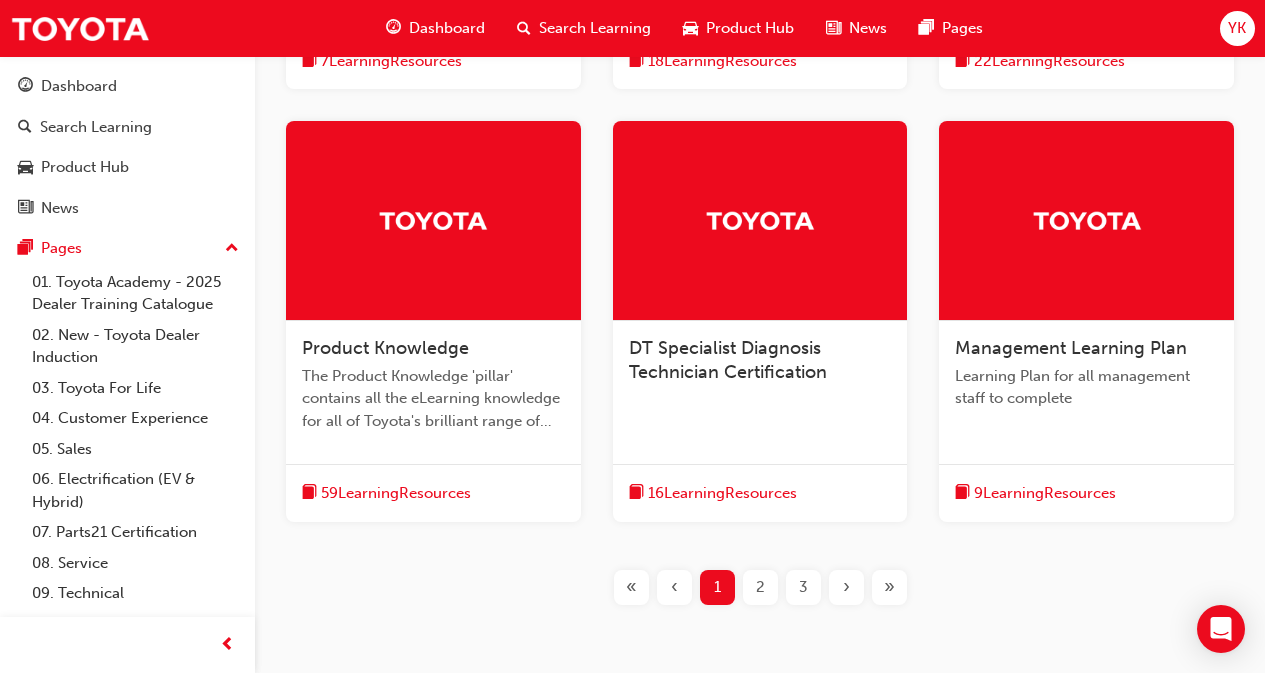 click at bounding box center (760, 220) 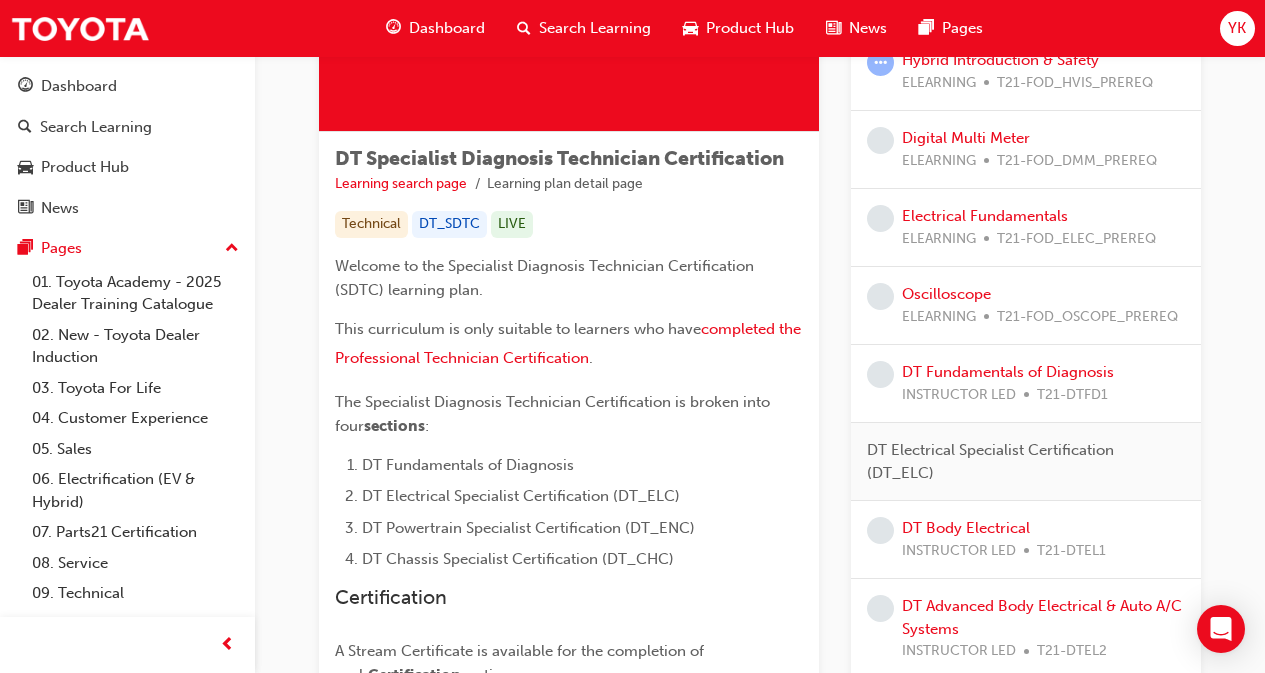 scroll, scrollTop: 0, scrollLeft: 0, axis: both 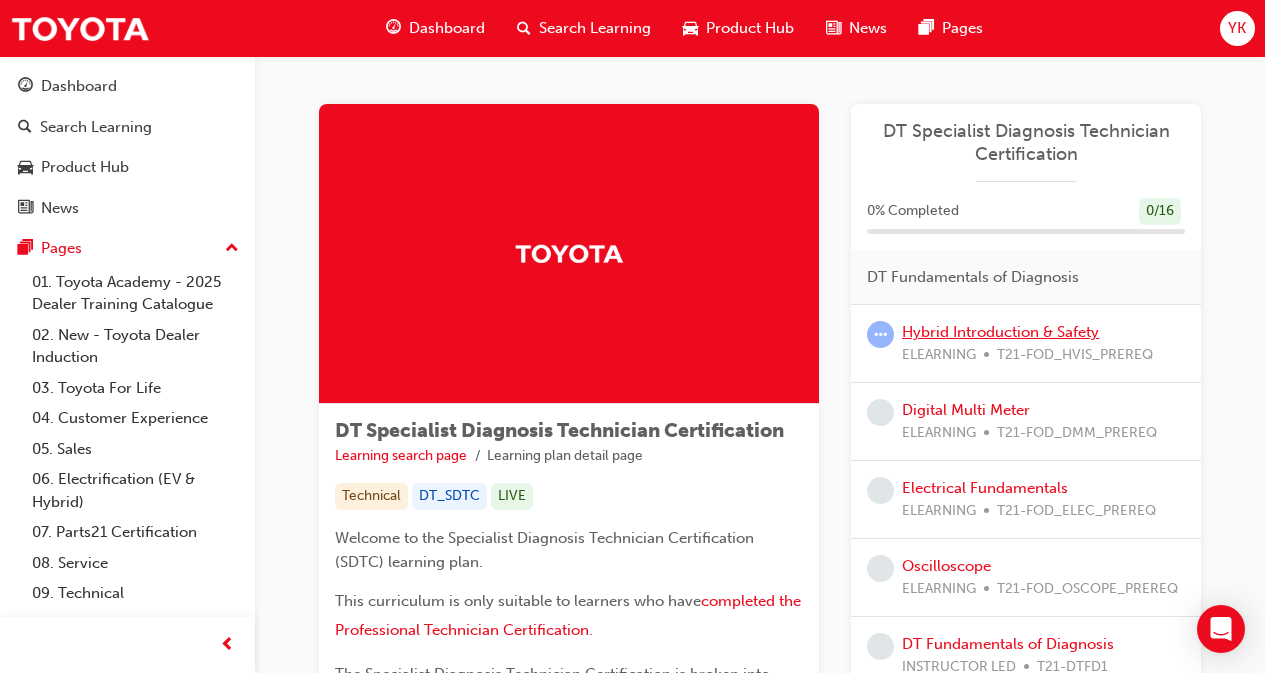 click on "Hybrid Introduction & Safety" at bounding box center [1000, 332] 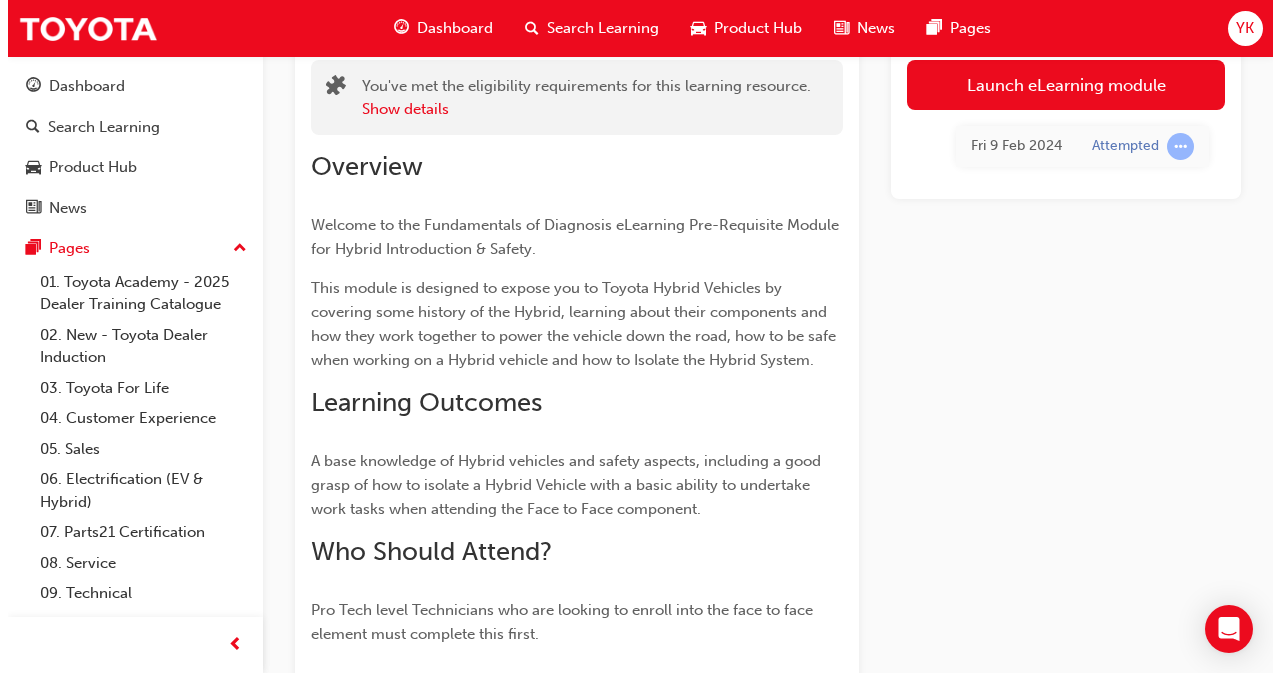 scroll, scrollTop: 0, scrollLeft: 0, axis: both 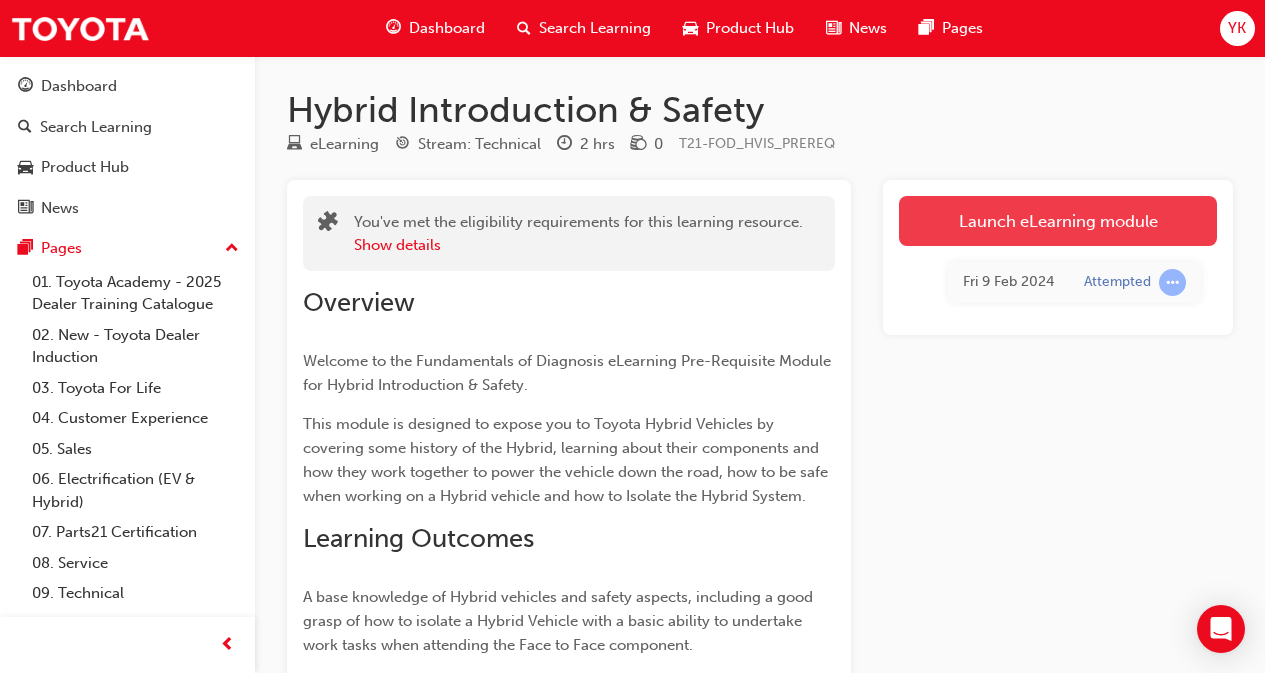 click on "Launch eLearning module" at bounding box center [1058, 221] 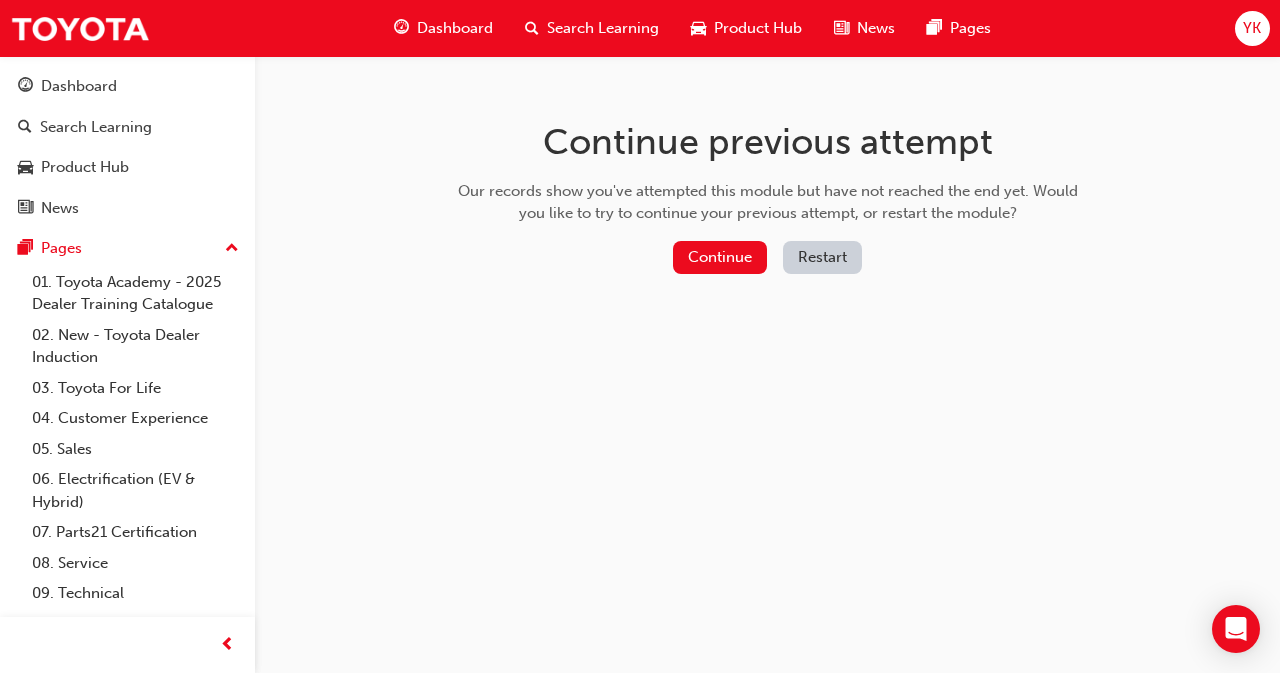 click on "Restart" at bounding box center [822, 257] 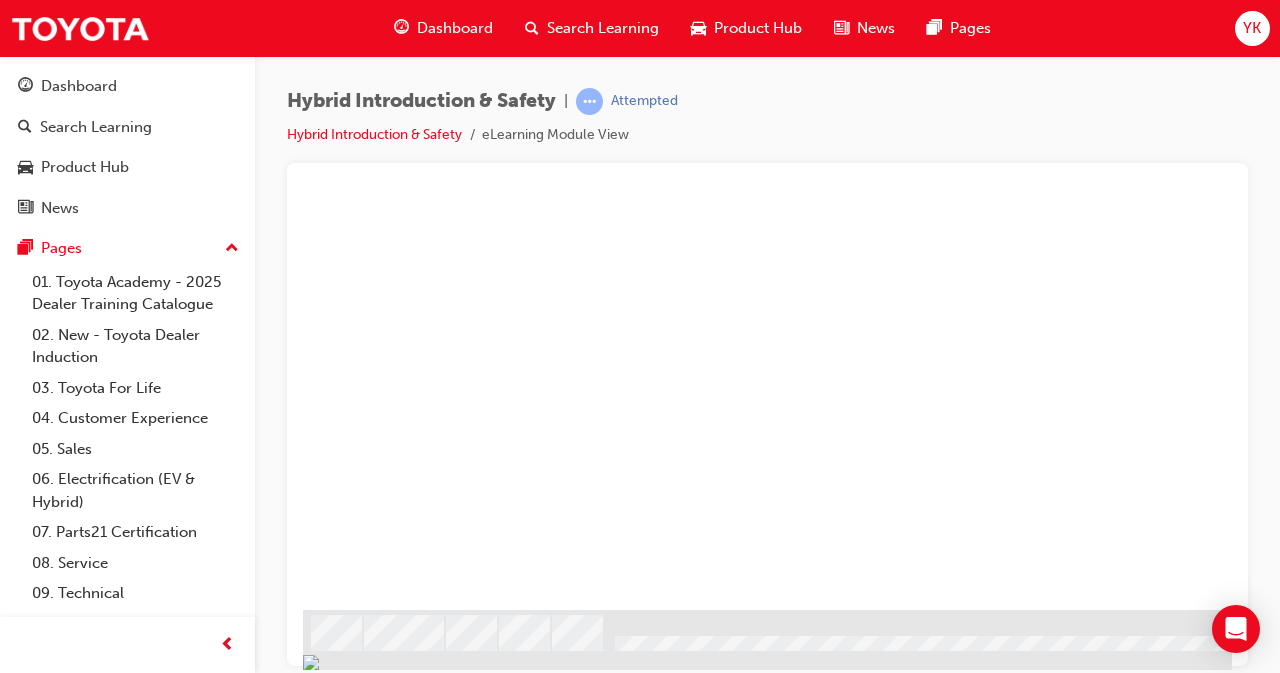 scroll, scrollTop: 0, scrollLeft: 0, axis: both 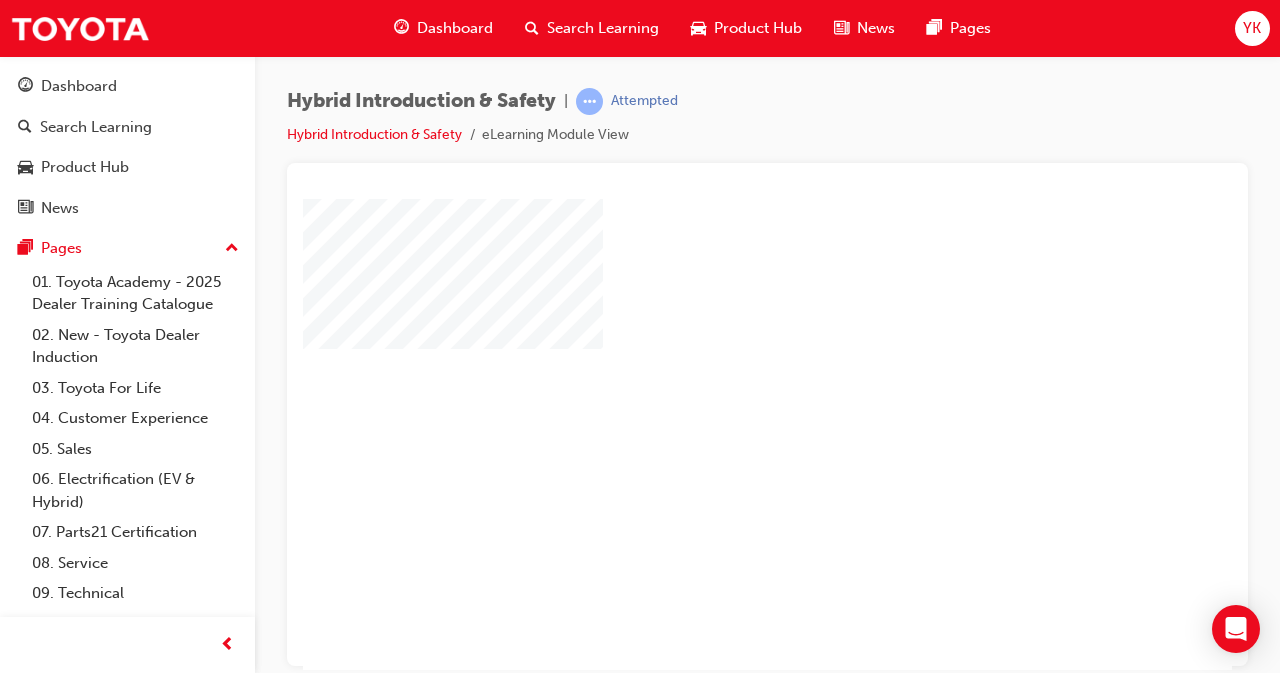 click at bounding box center [710, 376] 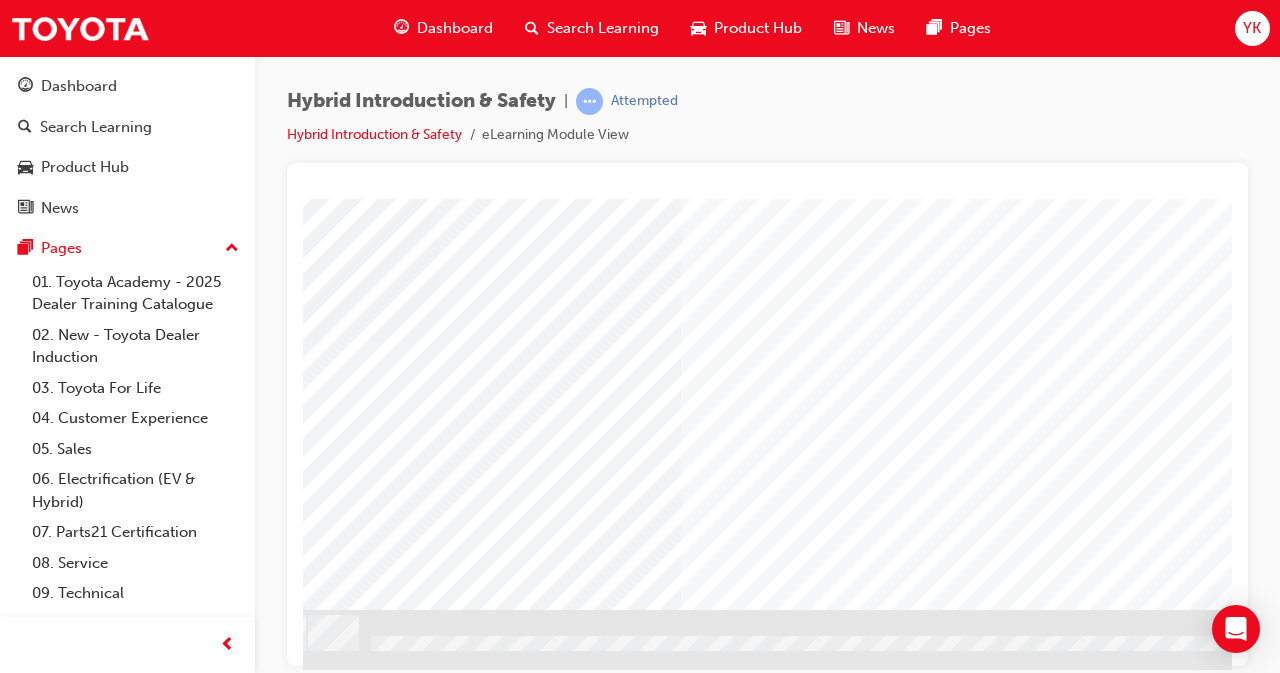 scroll, scrollTop: 309, scrollLeft: 446, axis: both 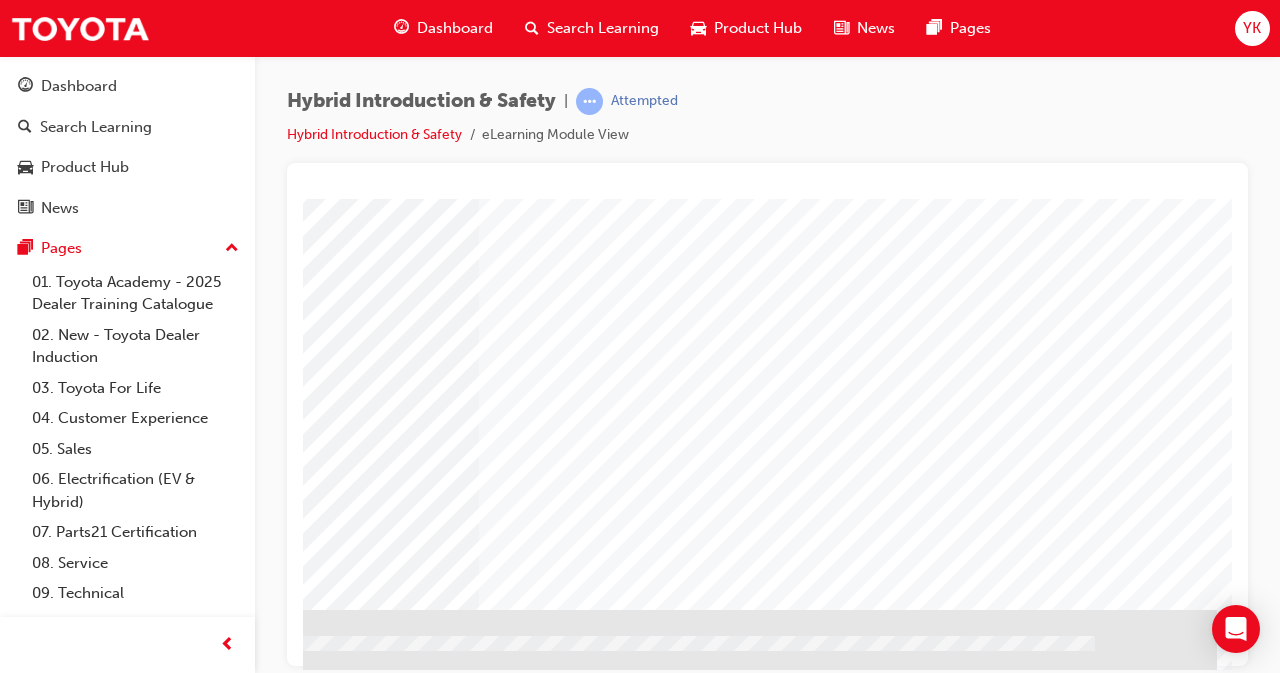 click at bounding box center (-80, 2836) 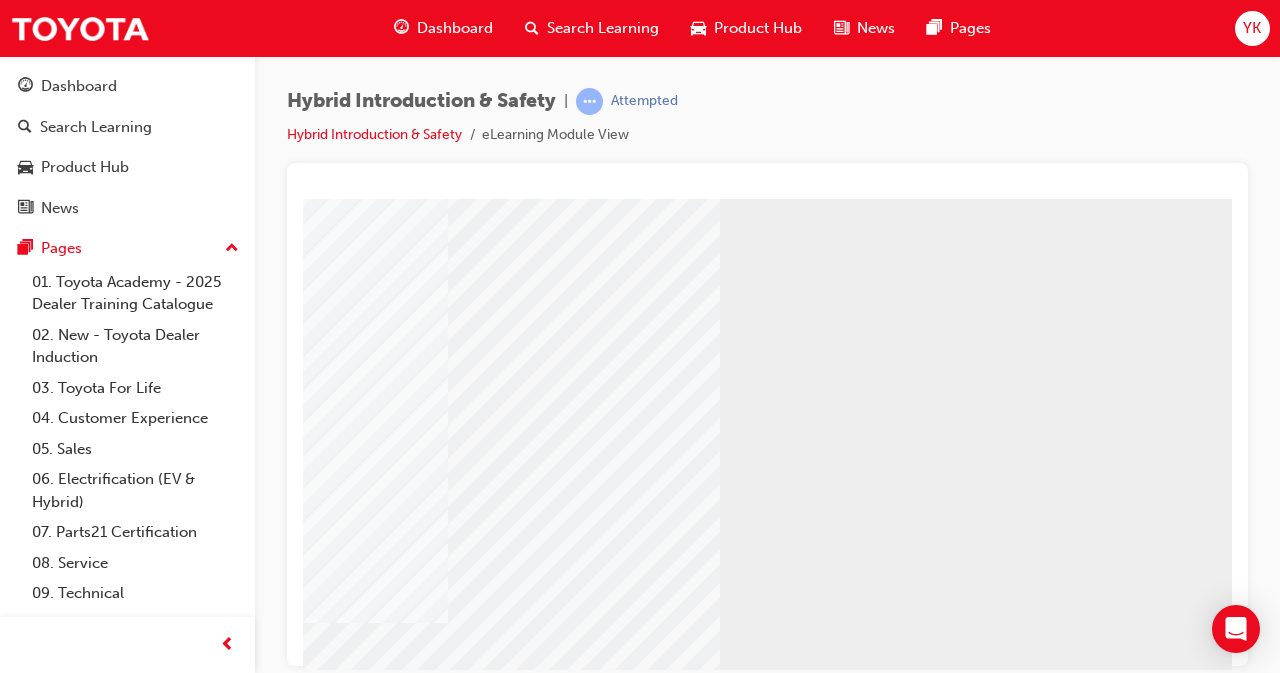 scroll, scrollTop: 0, scrollLeft: 67, axis: horizontal 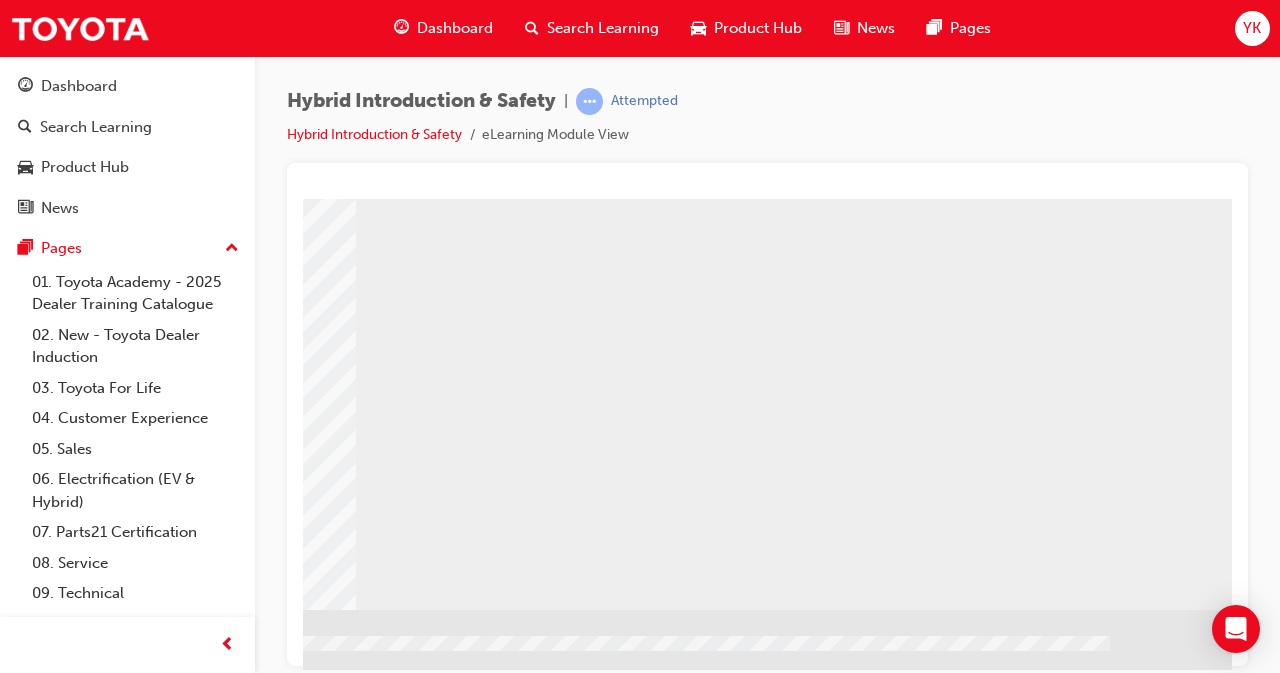 click at bounding box center [83, 907] 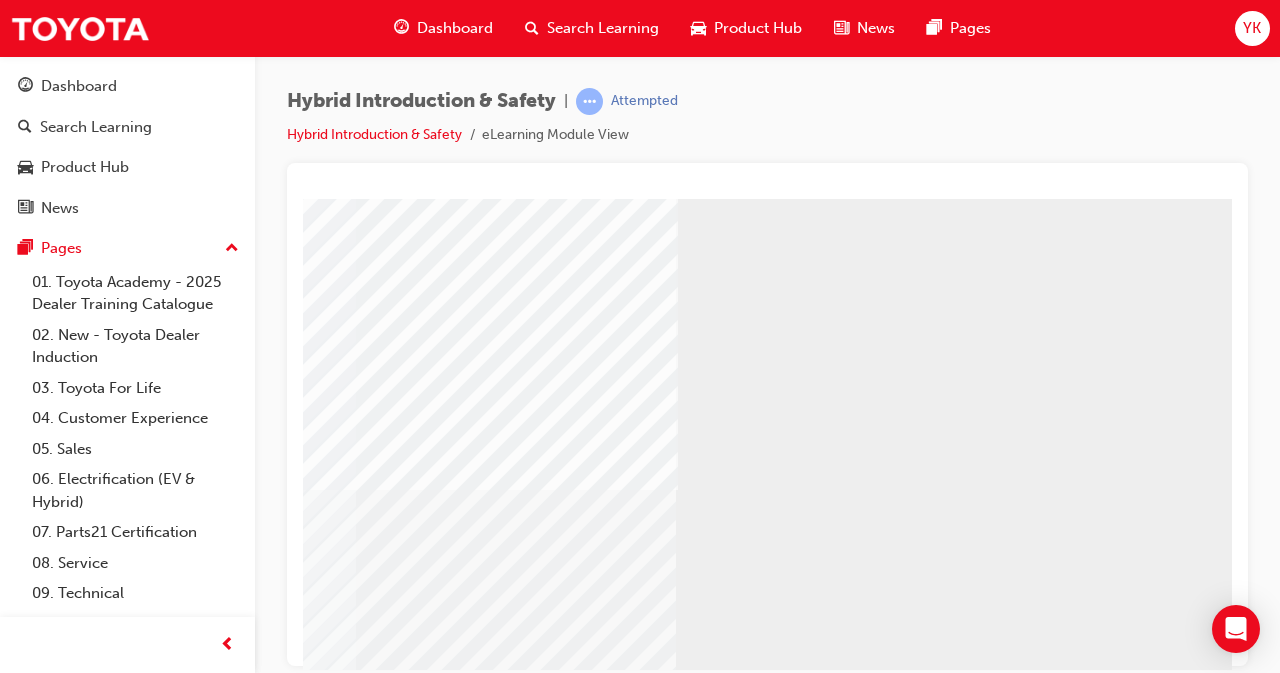 scroll, scrollTop: 309, scrollLeft: 446, axis: both 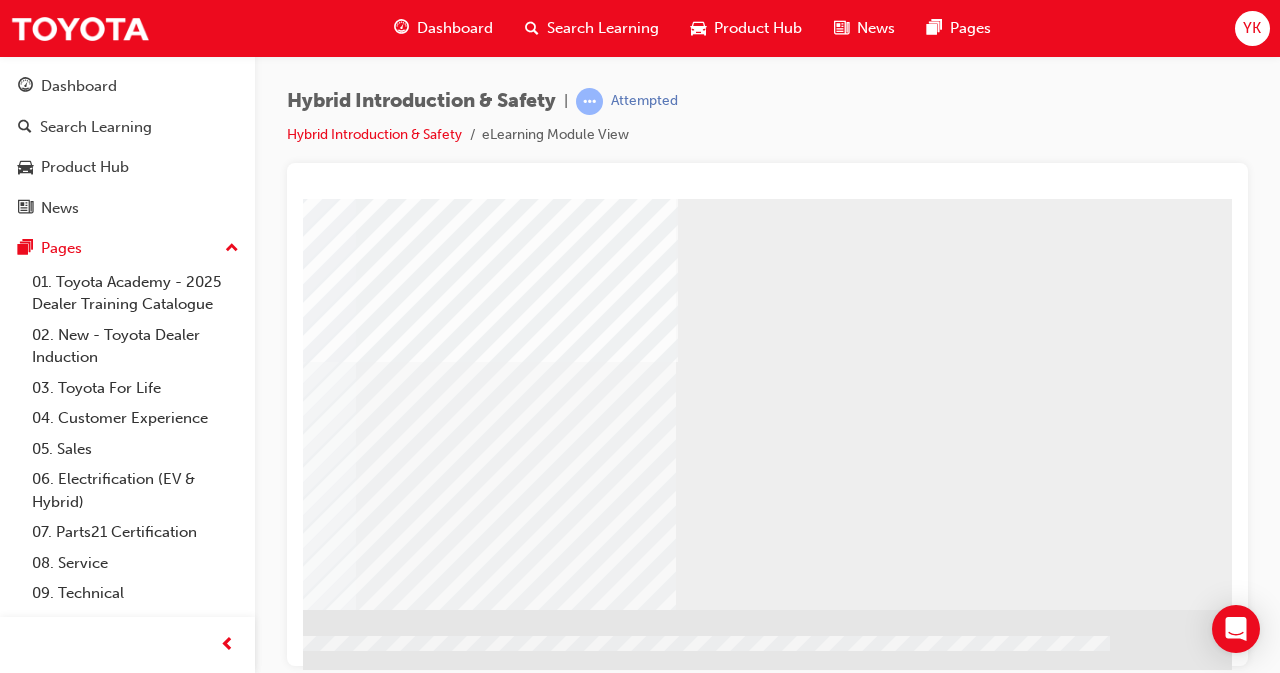 click at bounding box center (274, 1539) 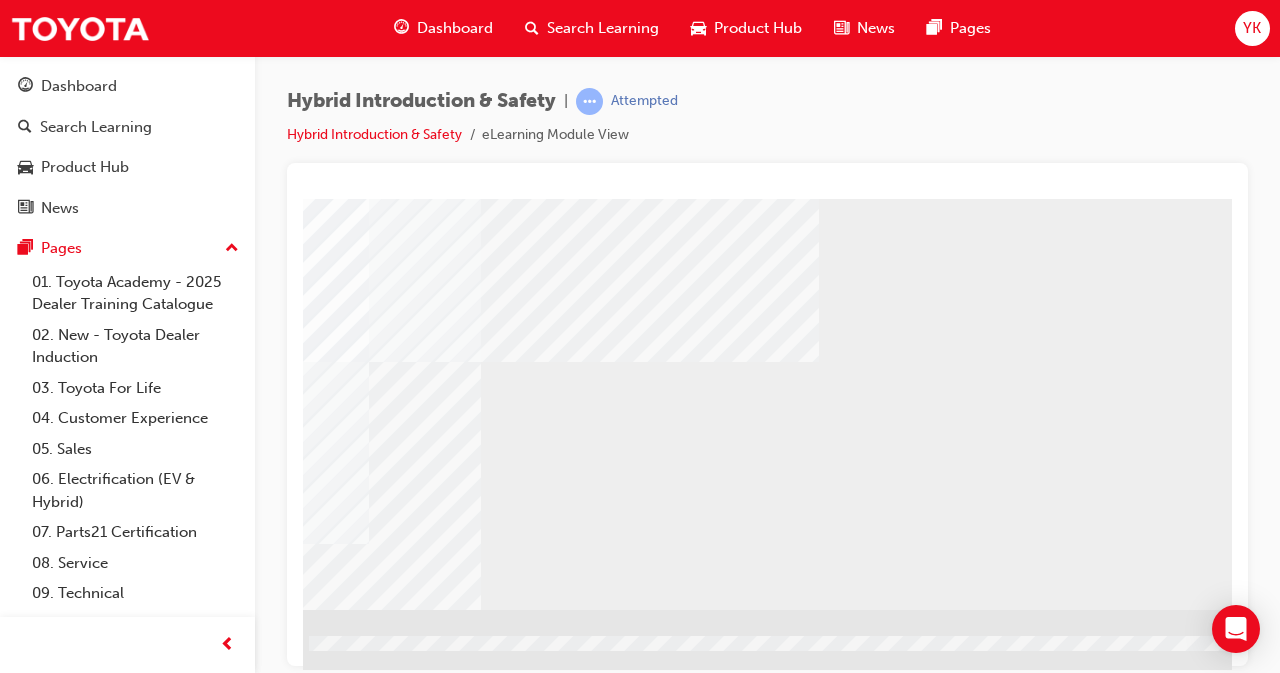 scroll, scrollTop: 309, scrollLeft: 446, axis: both 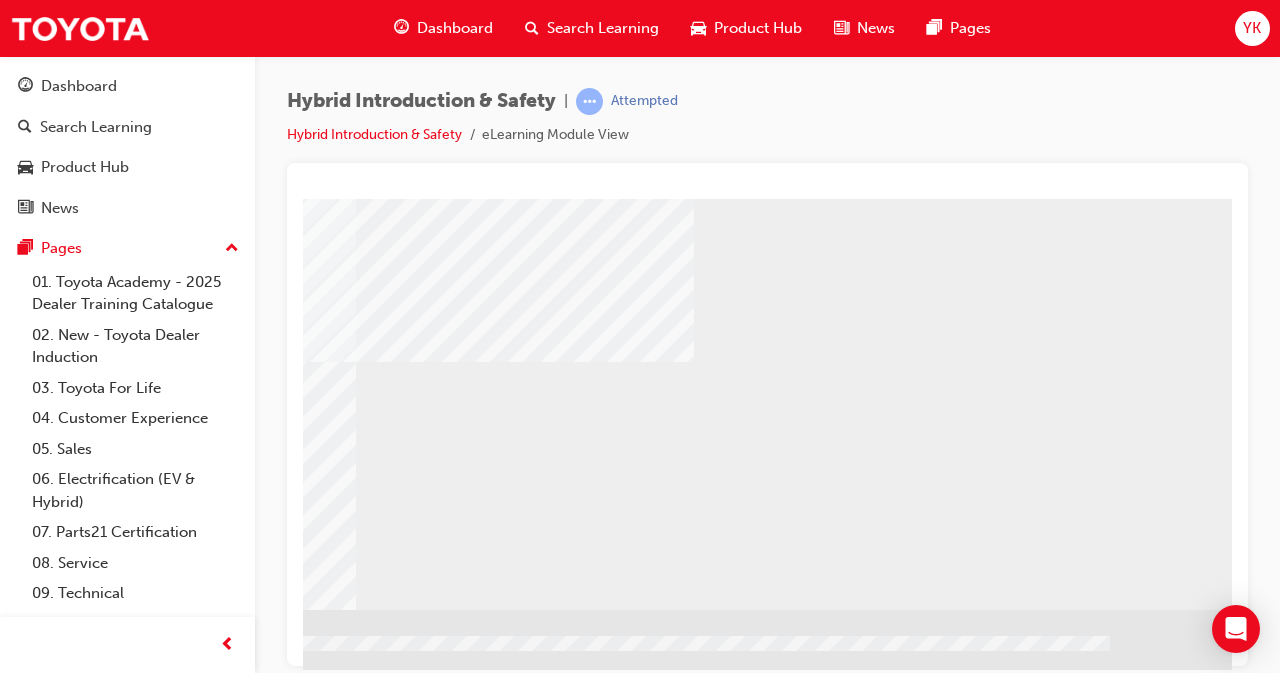 click at bounding box center (-65, 2017) 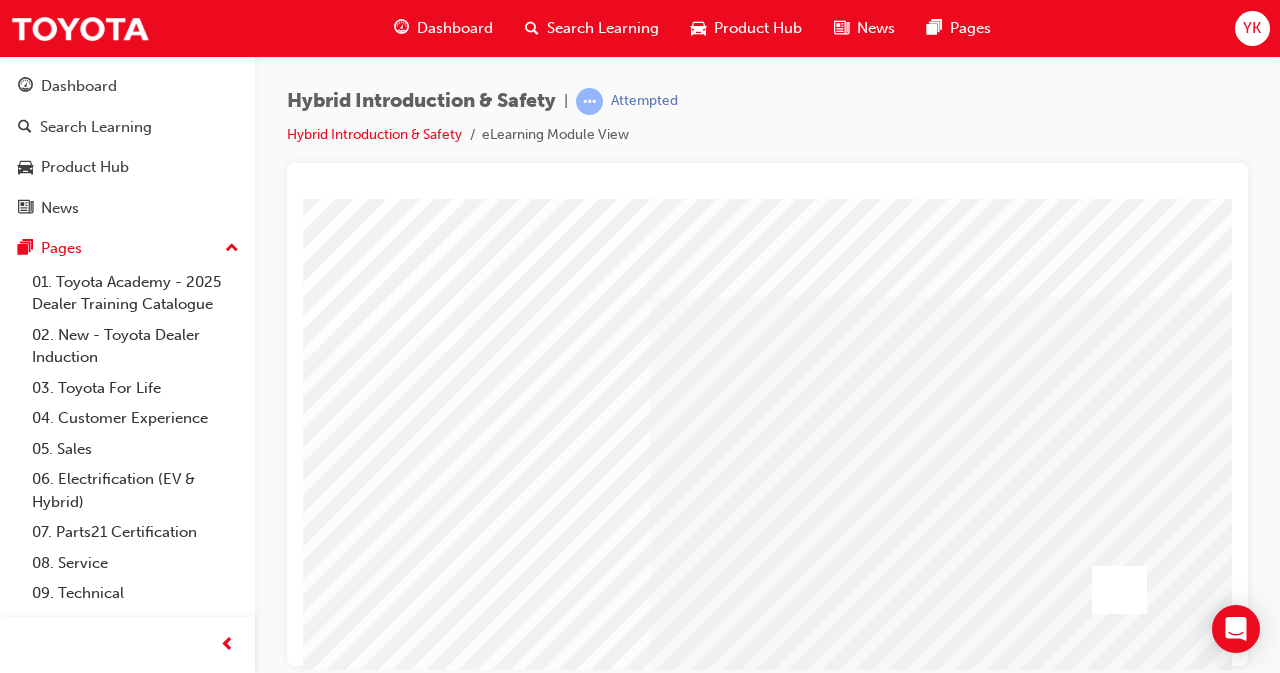 scroll, scrollTop: 0, scrollLeft: 296, axis: horizontal 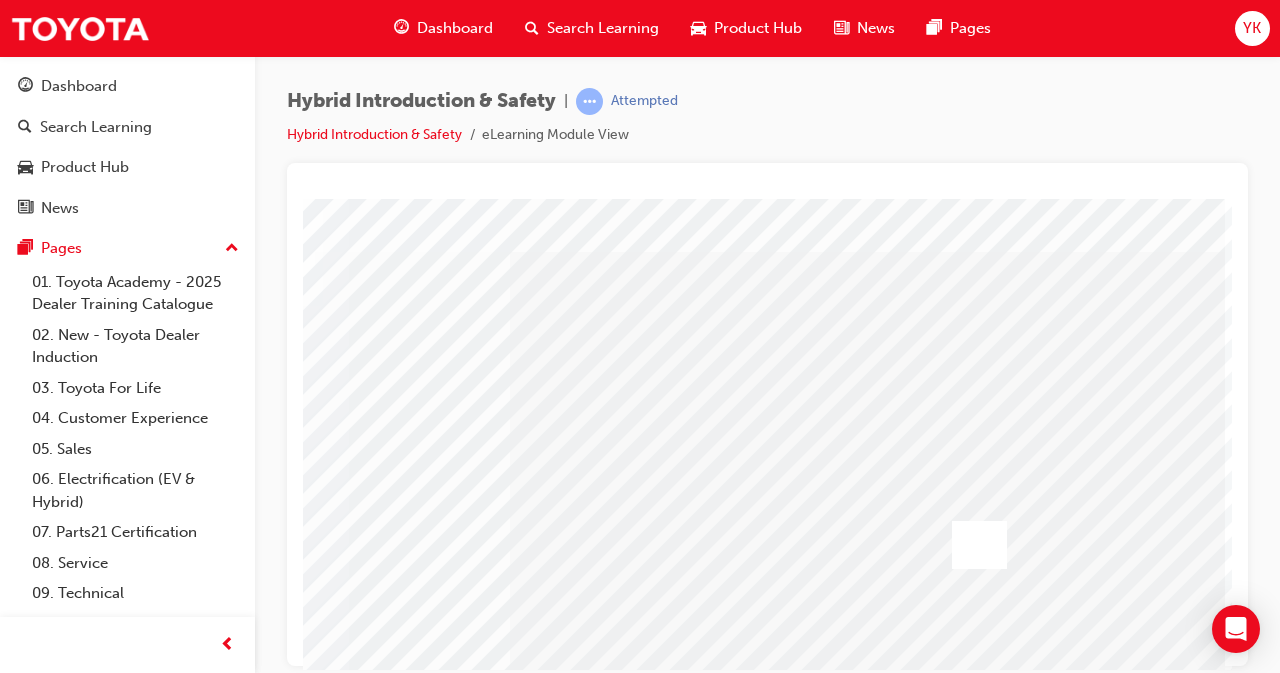 click at bounding box center (979, 544) 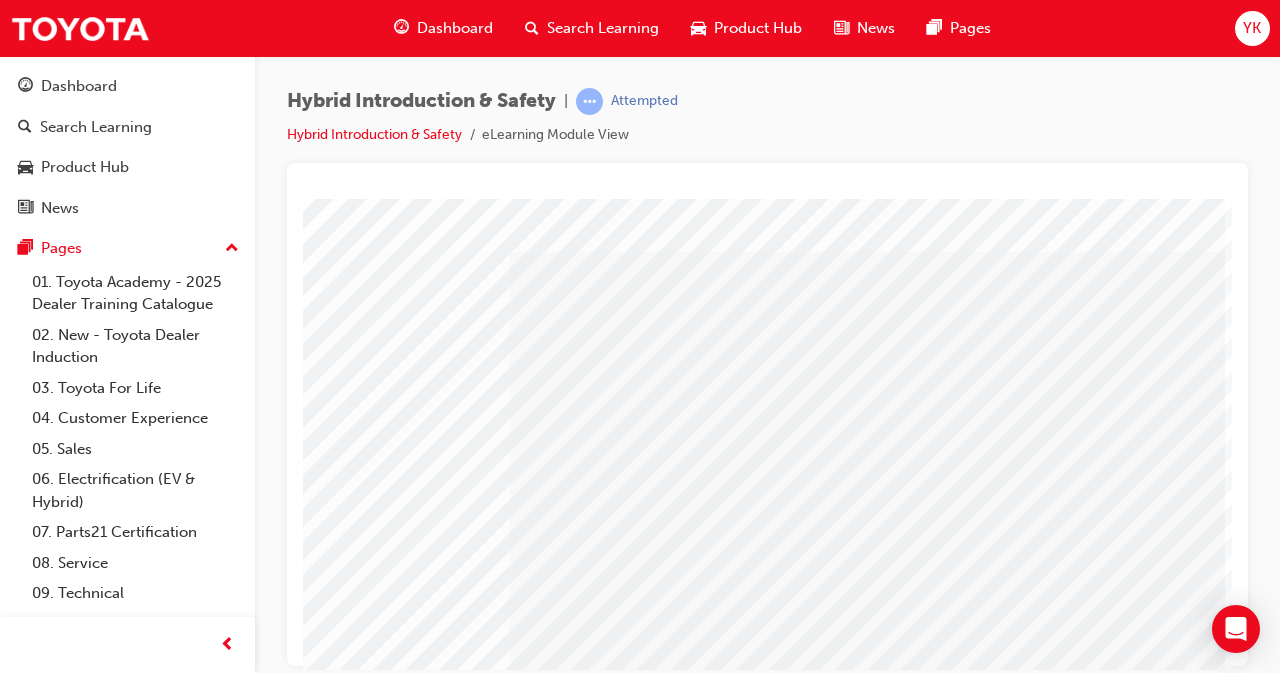 scroll, scrollTop: 309, scrollLeft: 438, axis: both 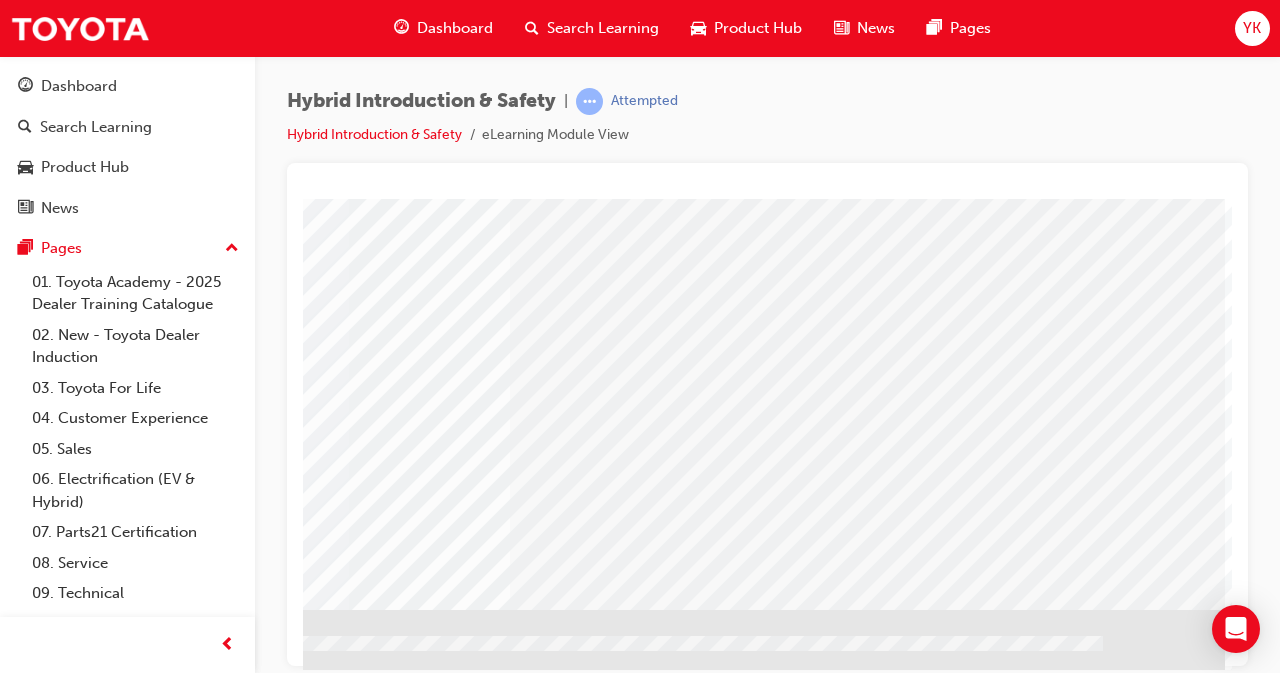 click at bounding box center (-72, 2028) 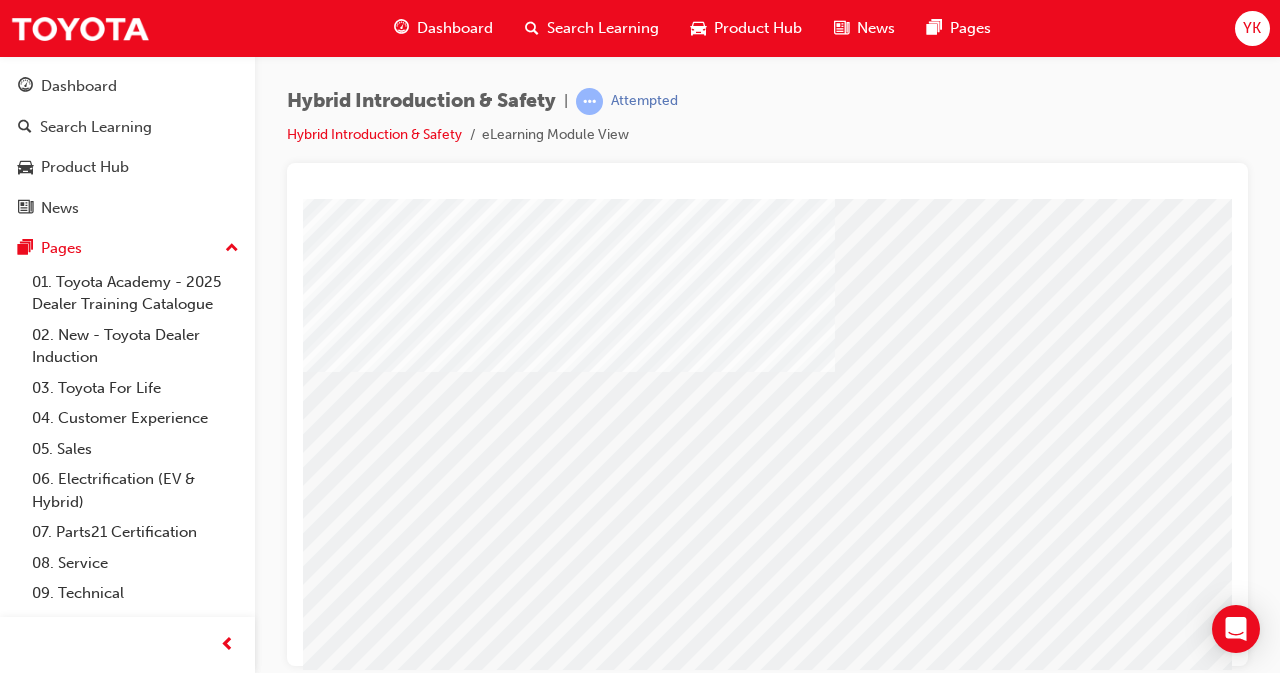 scroll, scrollTop: 309, scrollLeft: 446, axis: both 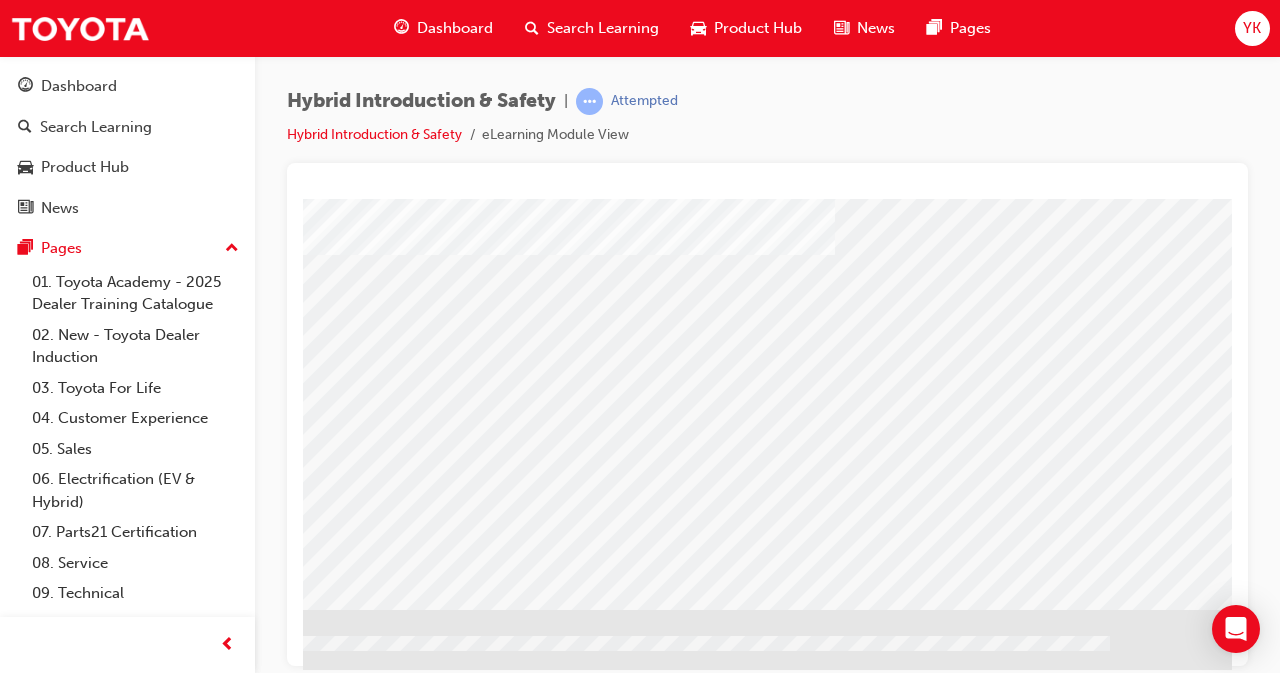 click at bounding box center (-65, 1613) 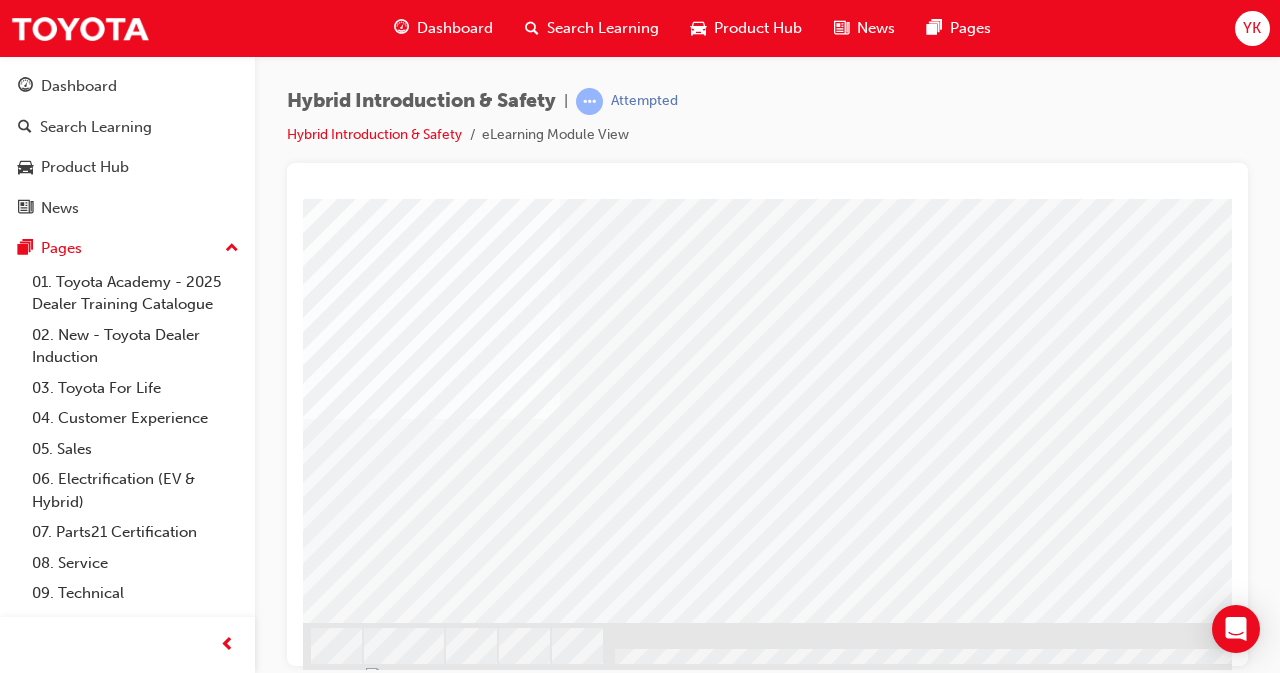 scroll, scrollTop: 295, scrollLeft: 0, axis: vertical 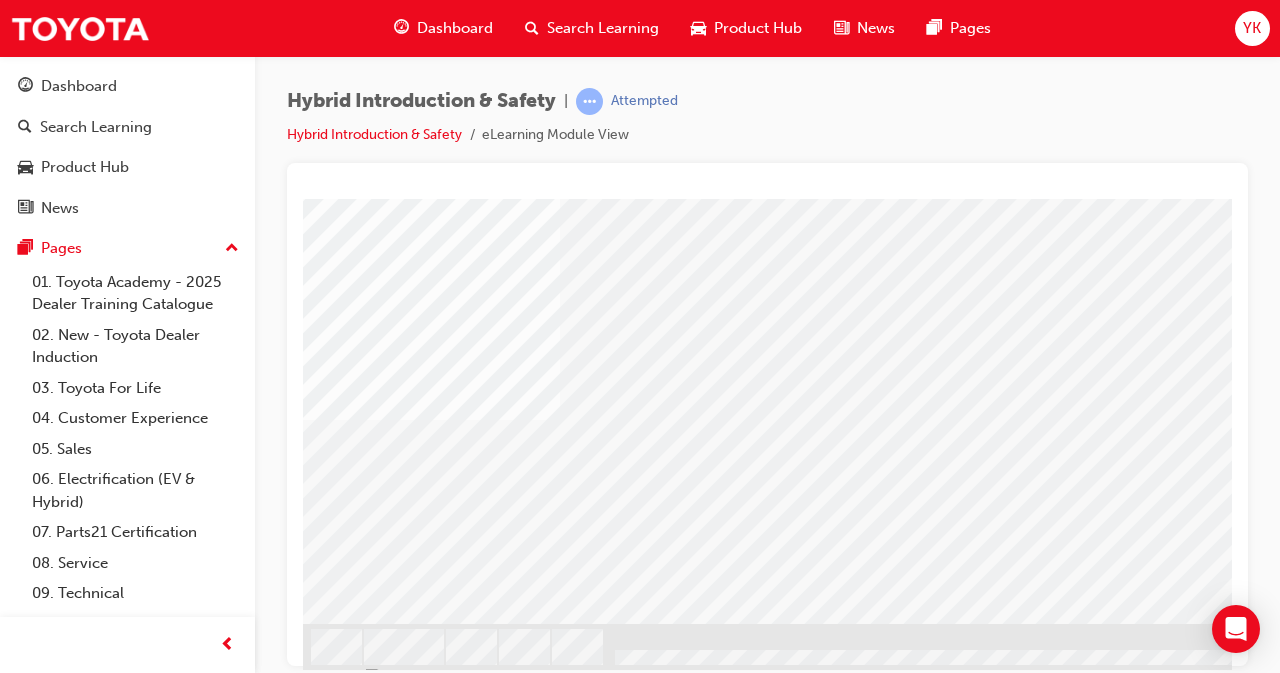 click at bounding box center (363, 3198) 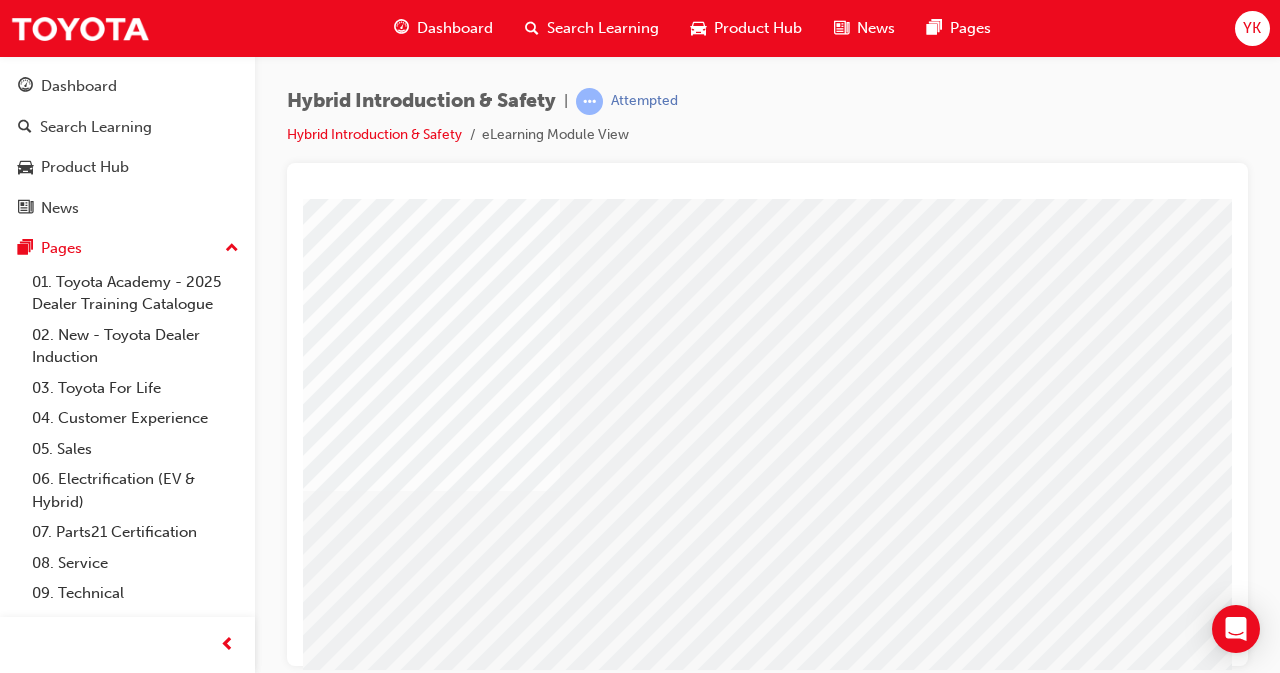 scroll, scrollTop: 220, scrollLeft: 0, axis: vertical 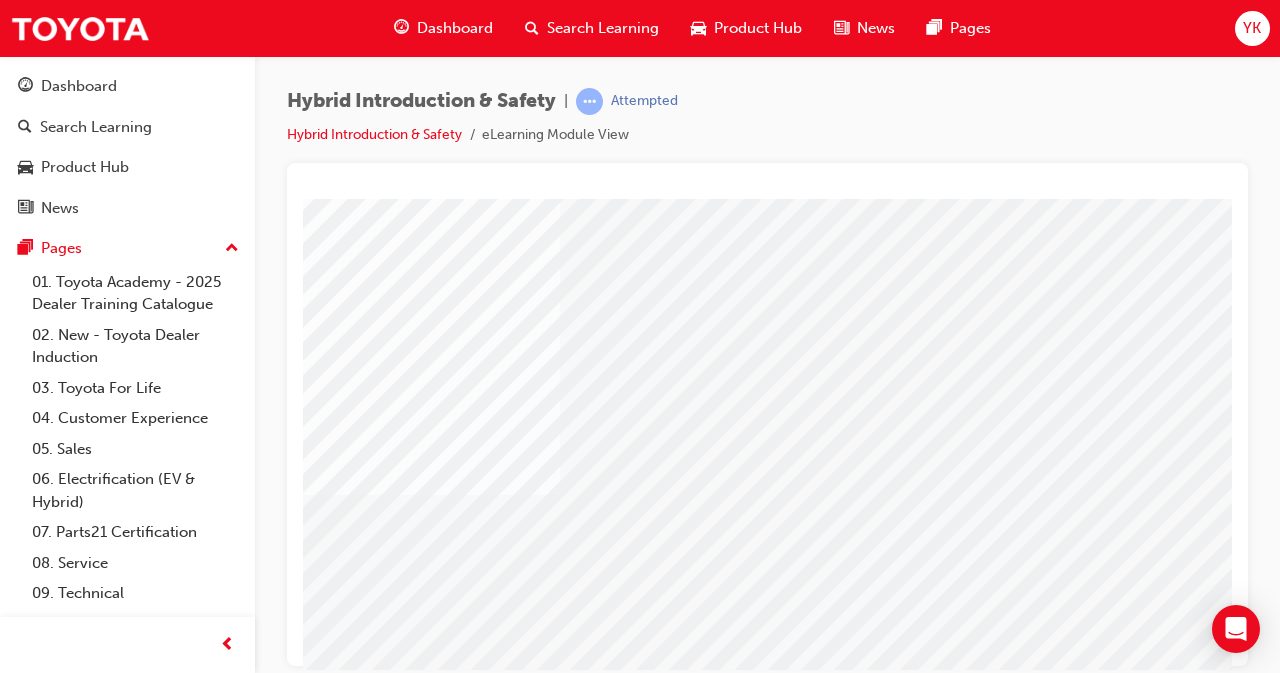 click at bounding box center (363, 3273) 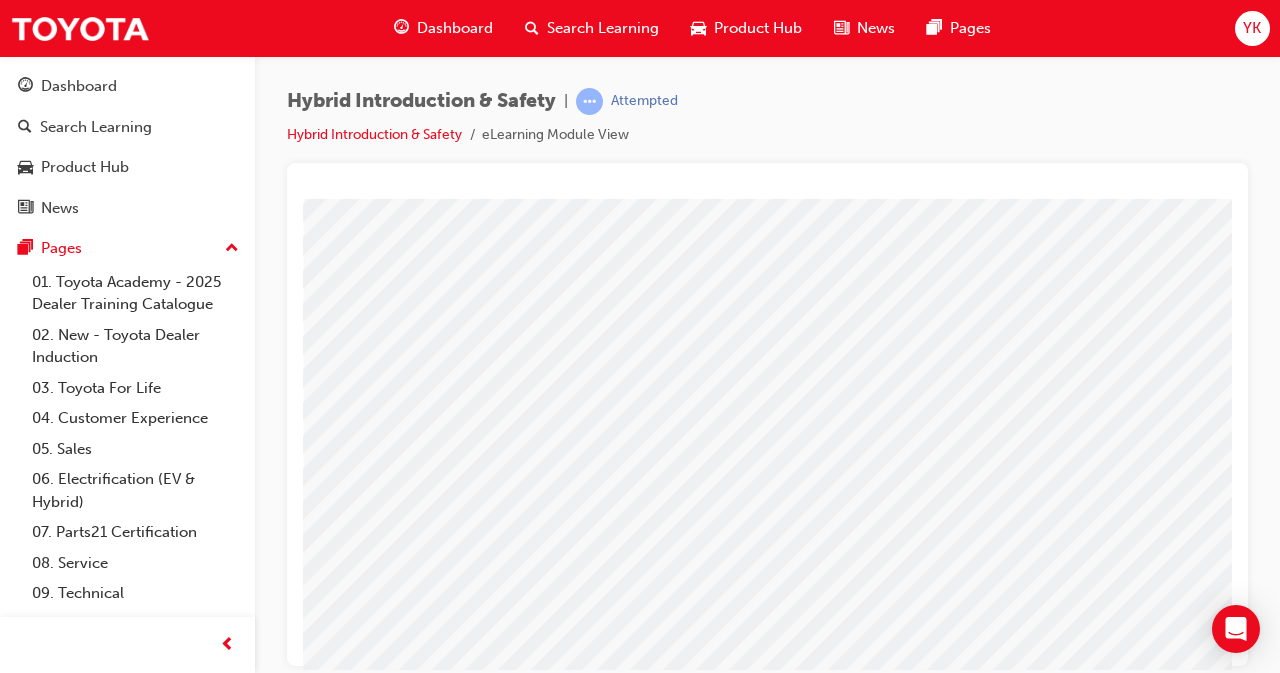 scroll, scrollTop: 234, scrollLeft: 257, axis: both 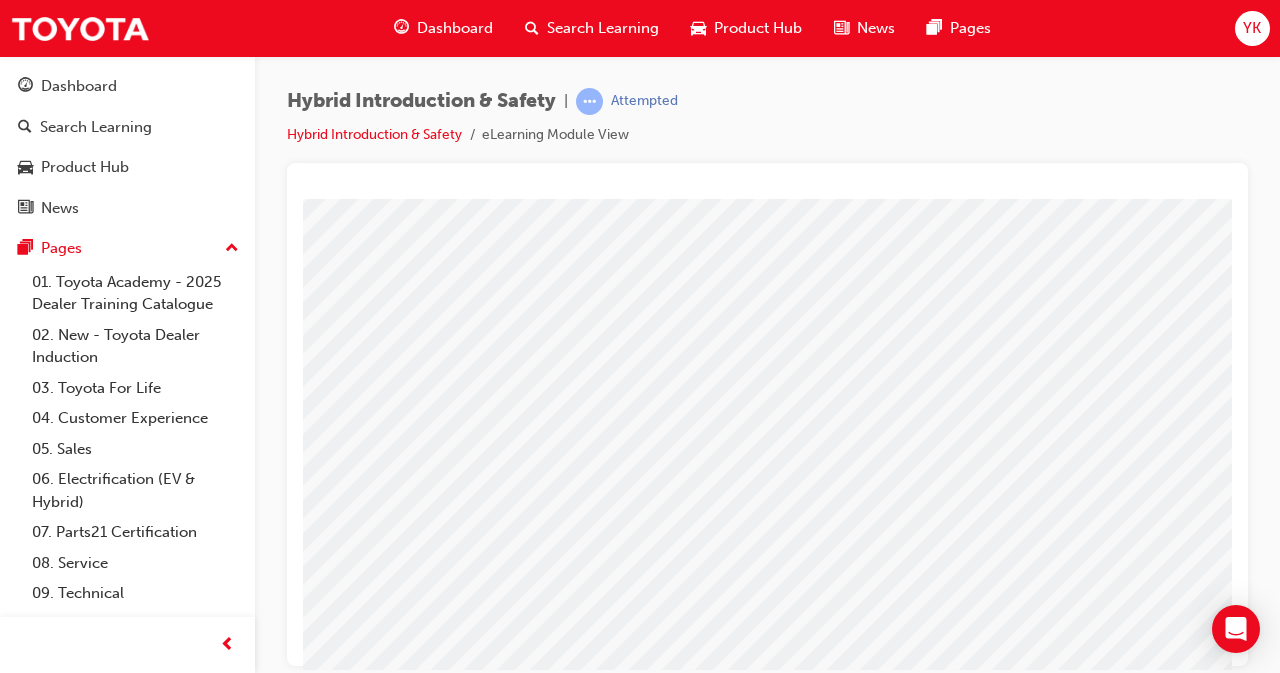 click at bounding box center [106, 3379] 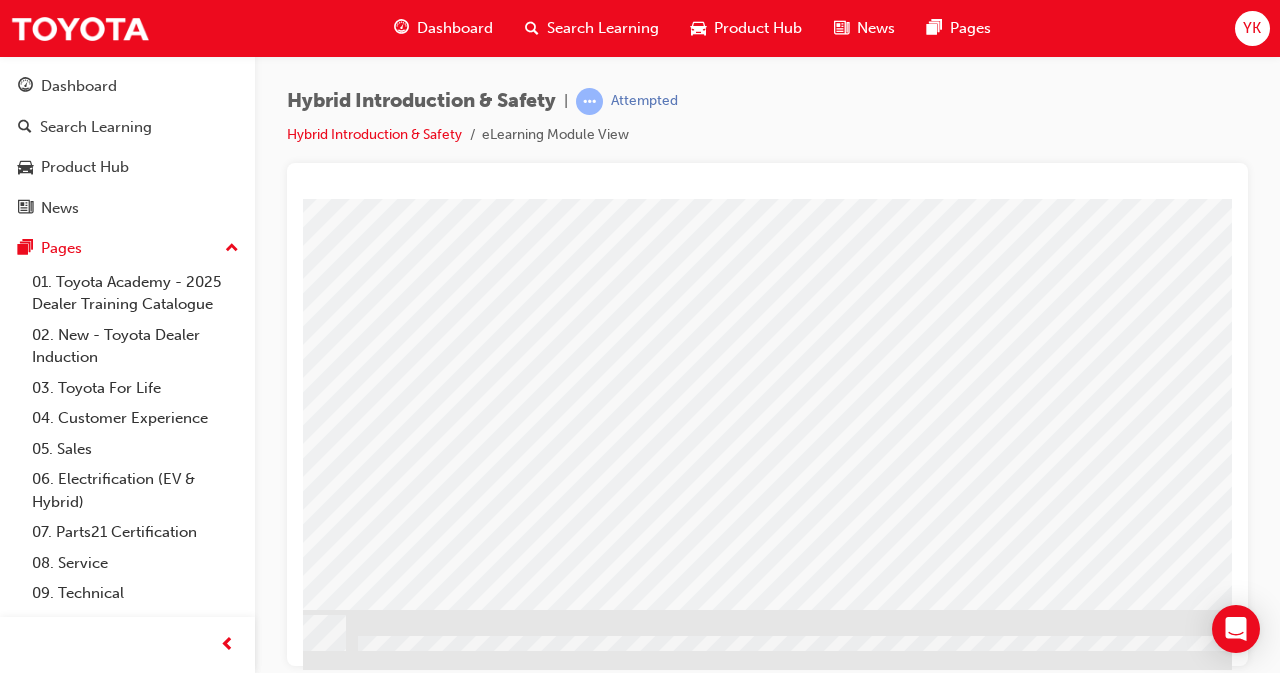 scroll, scrollTop: 309, scrollLeft: 446, axis: both 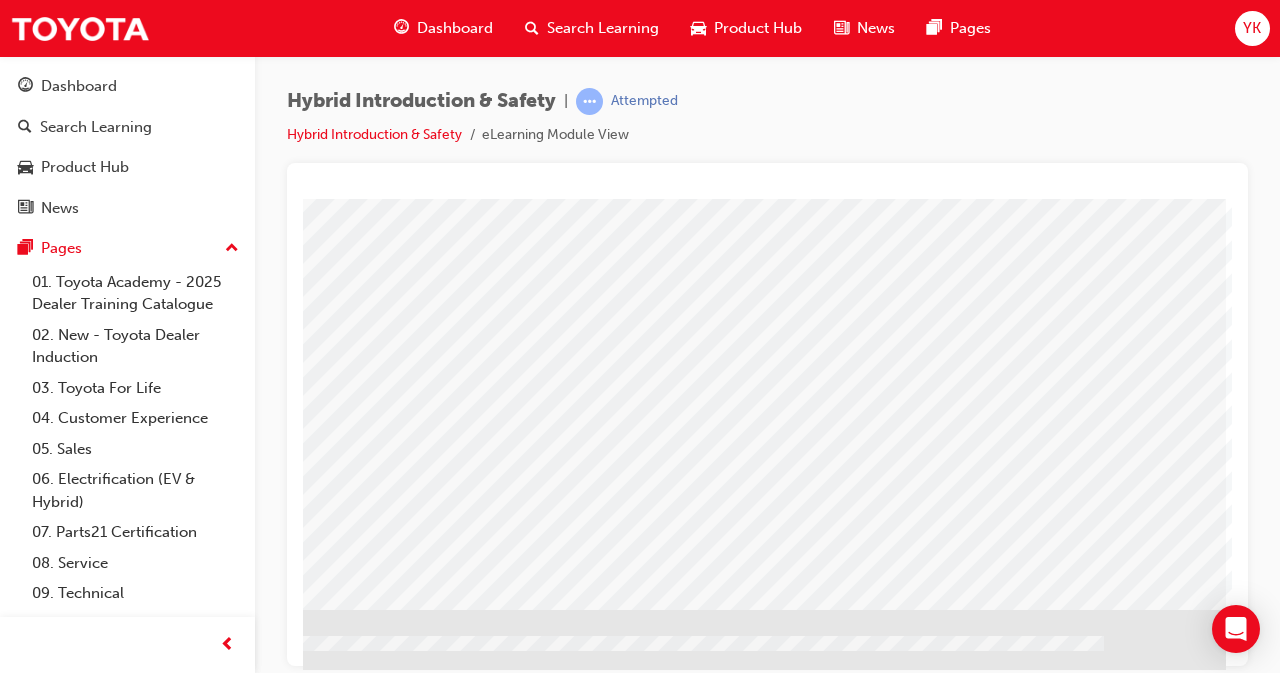 click at bounding box center (-71, 3106) 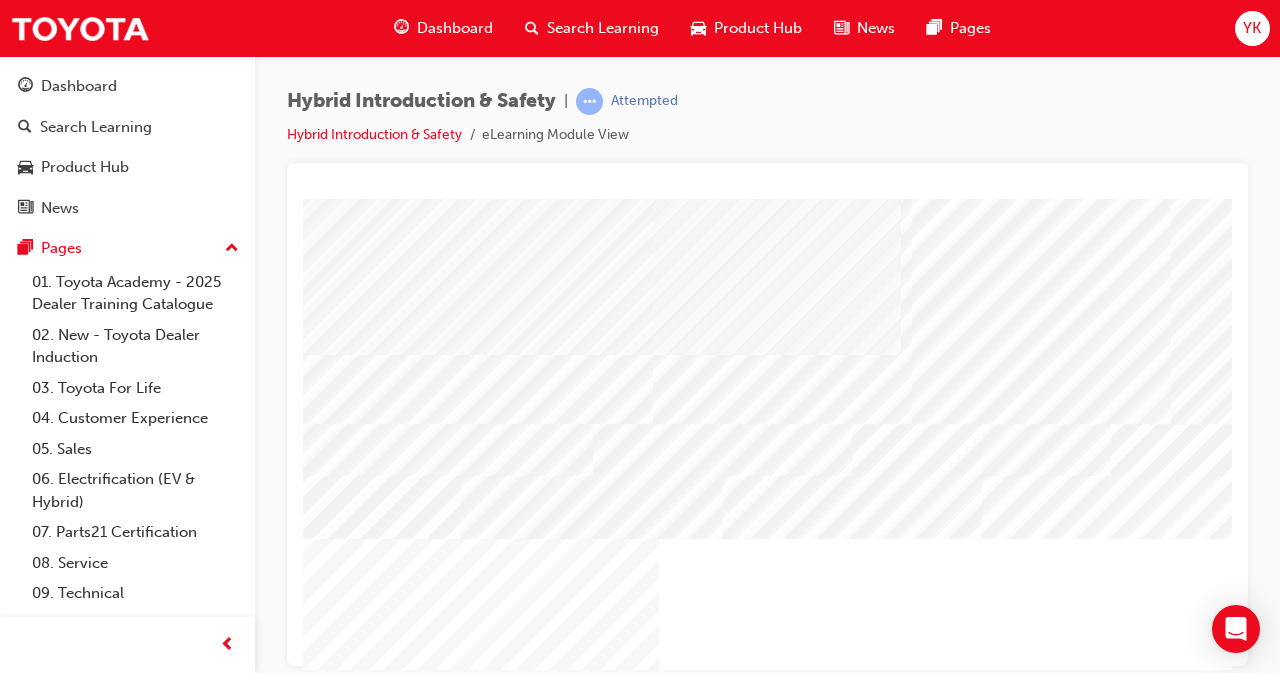 scroll, scrollTop: 0, scrollLeft: 0, axis: both 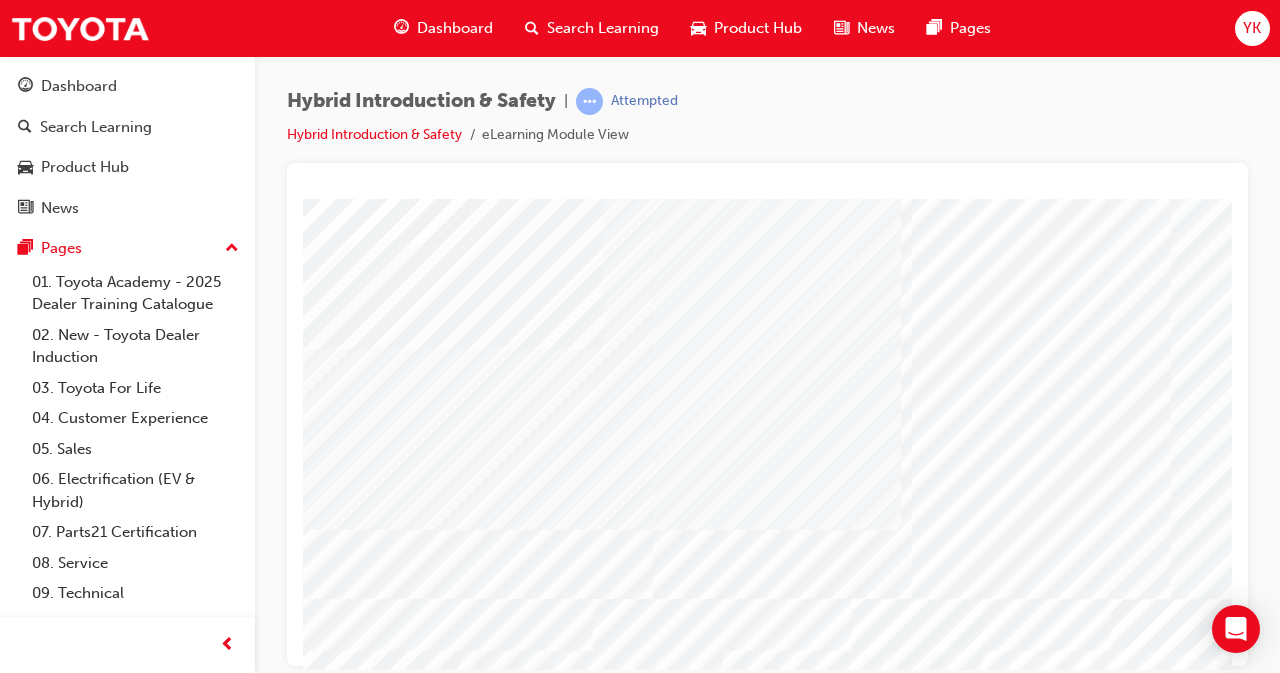 click at bounding box center [424, 1011] 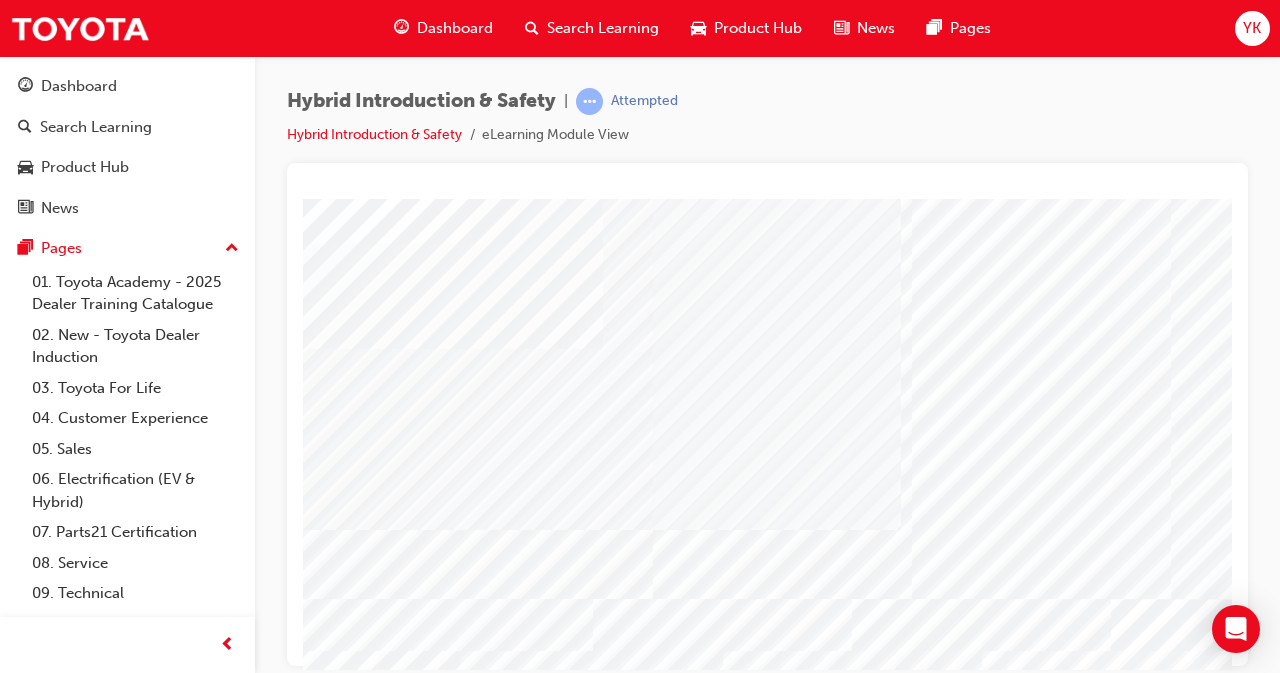 click at bounding box center (424, 3932) 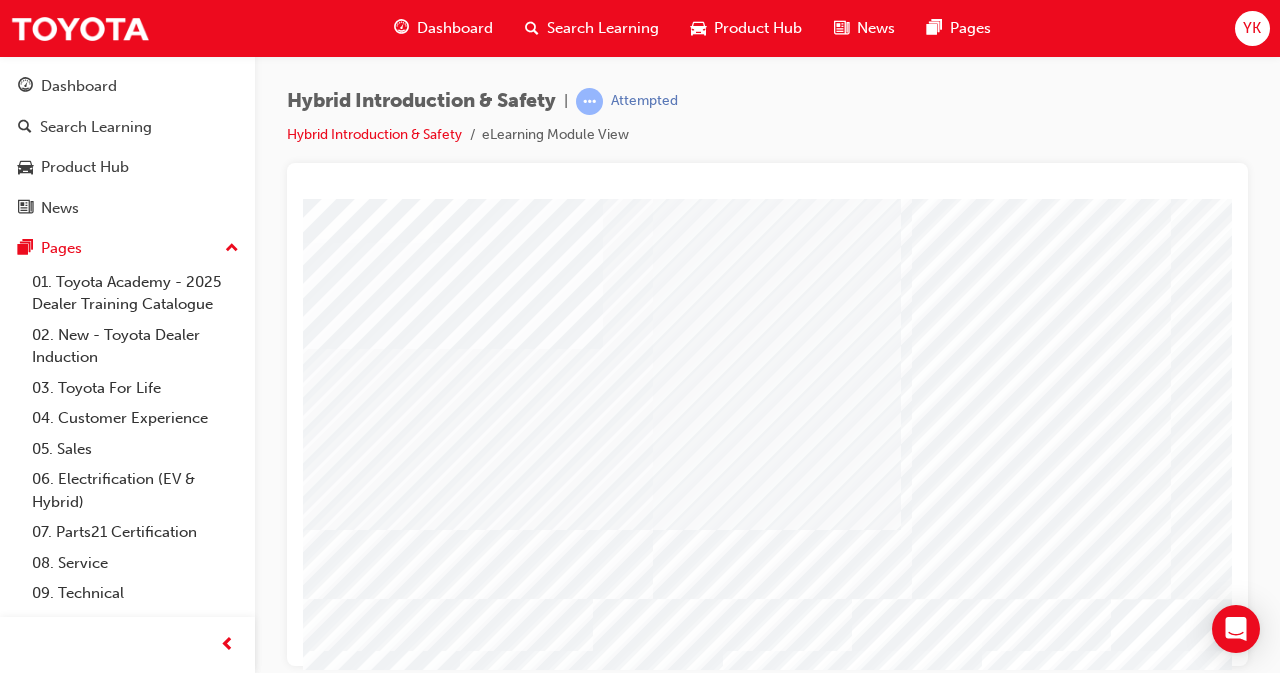 click at bounding box center [424, 3848] 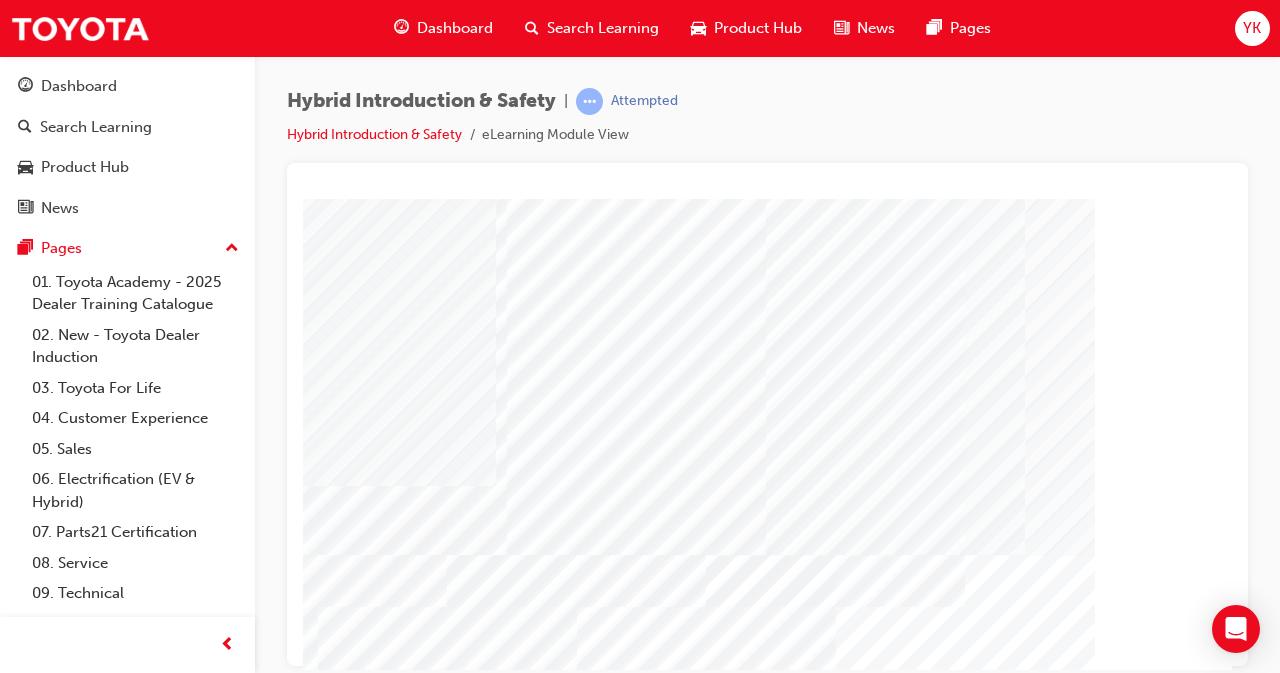 scroll, scrollTop: 44, scrollLeft: 407, axis: both 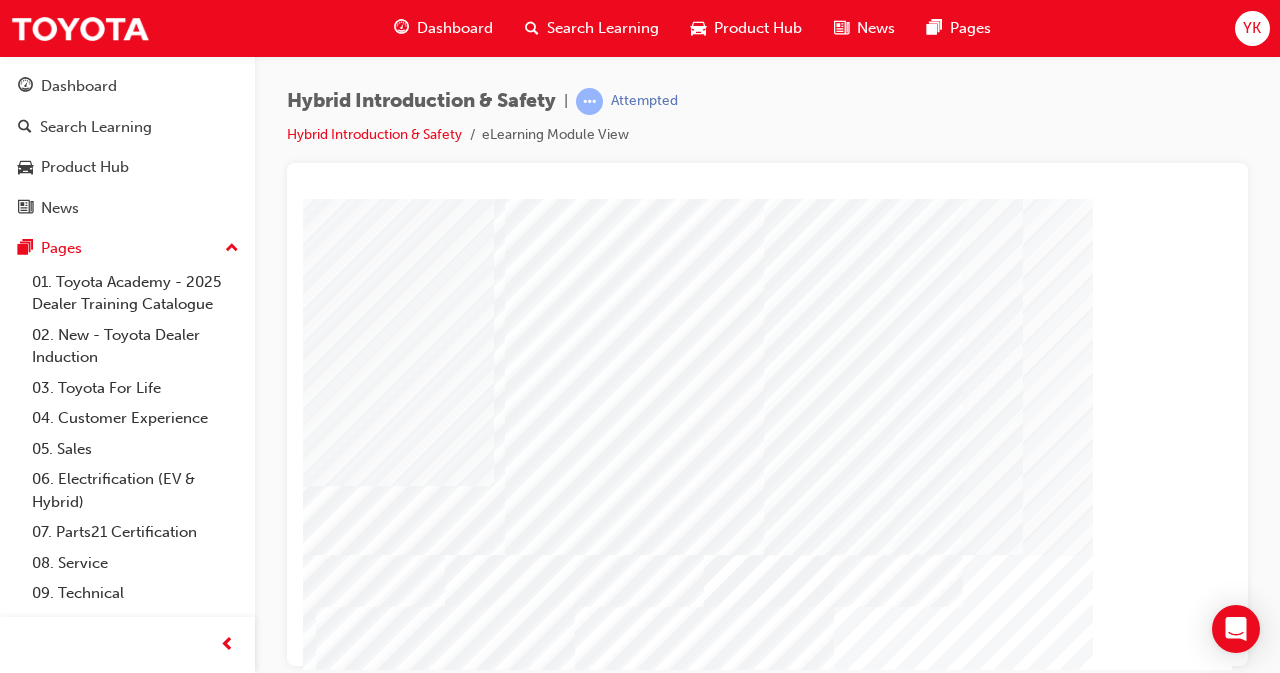 click at bounding box center (17, 6278) 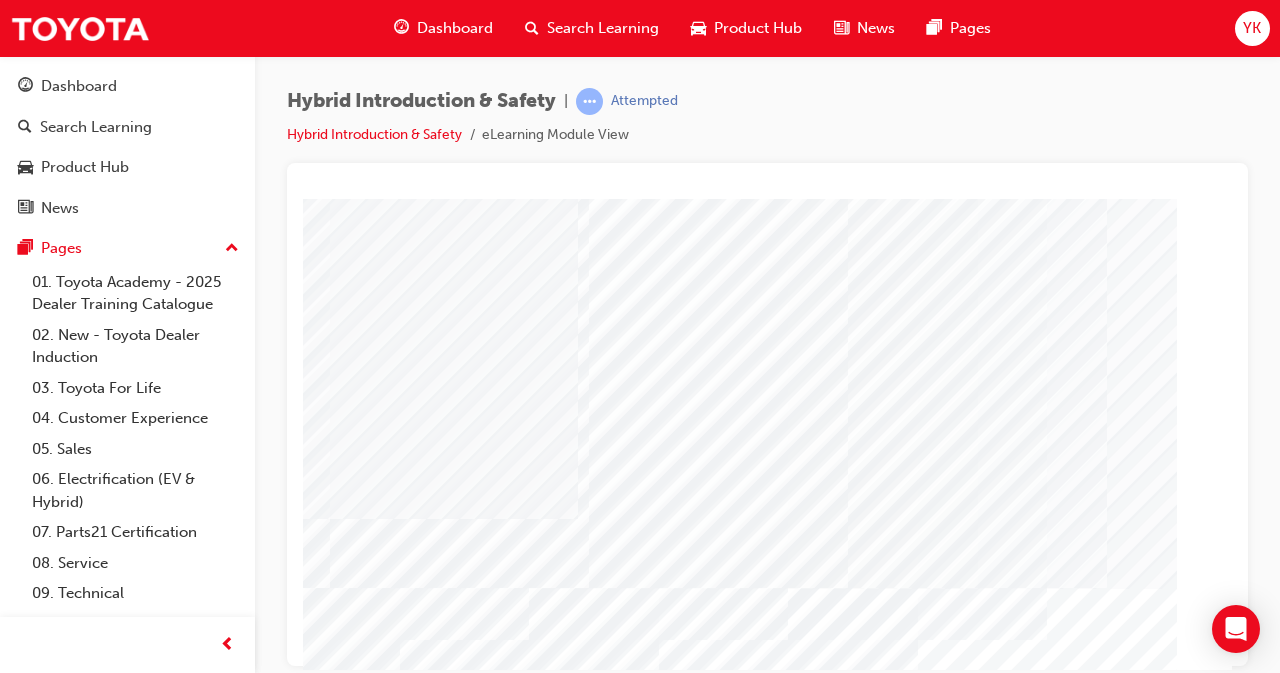 scroll, scrollTop: 9, scrollLeft: 322, axis: both 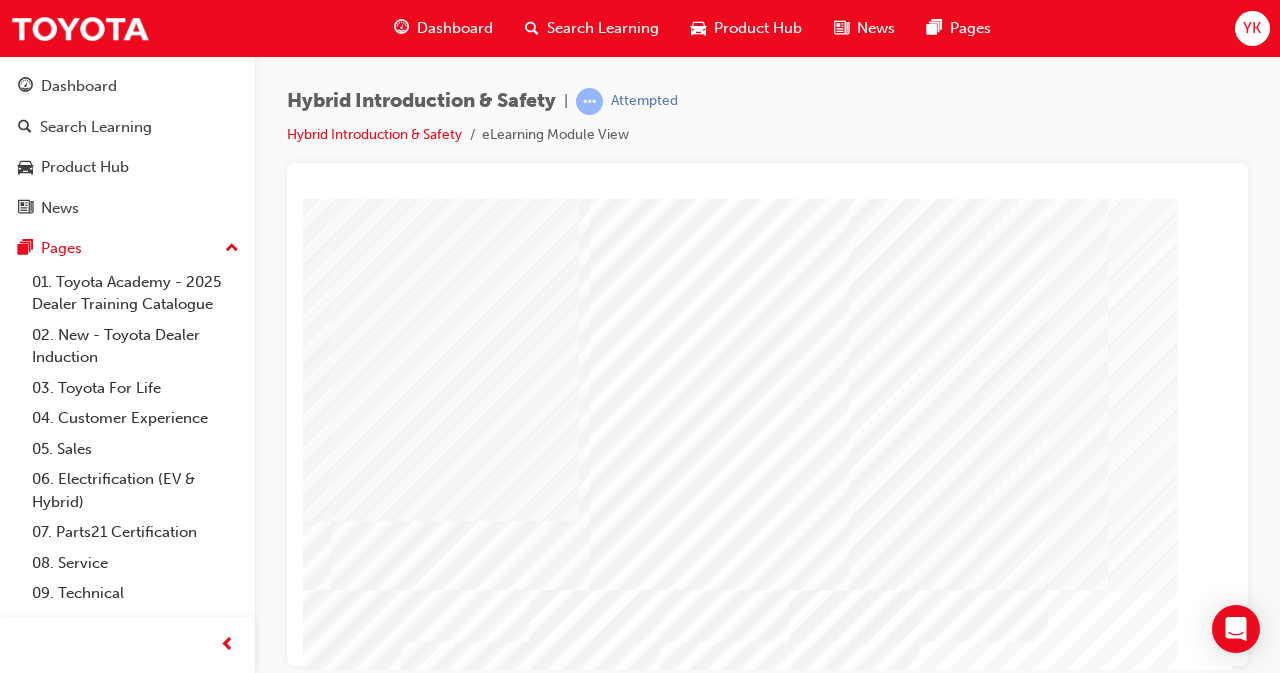 click at bounding box center [102, 6649] 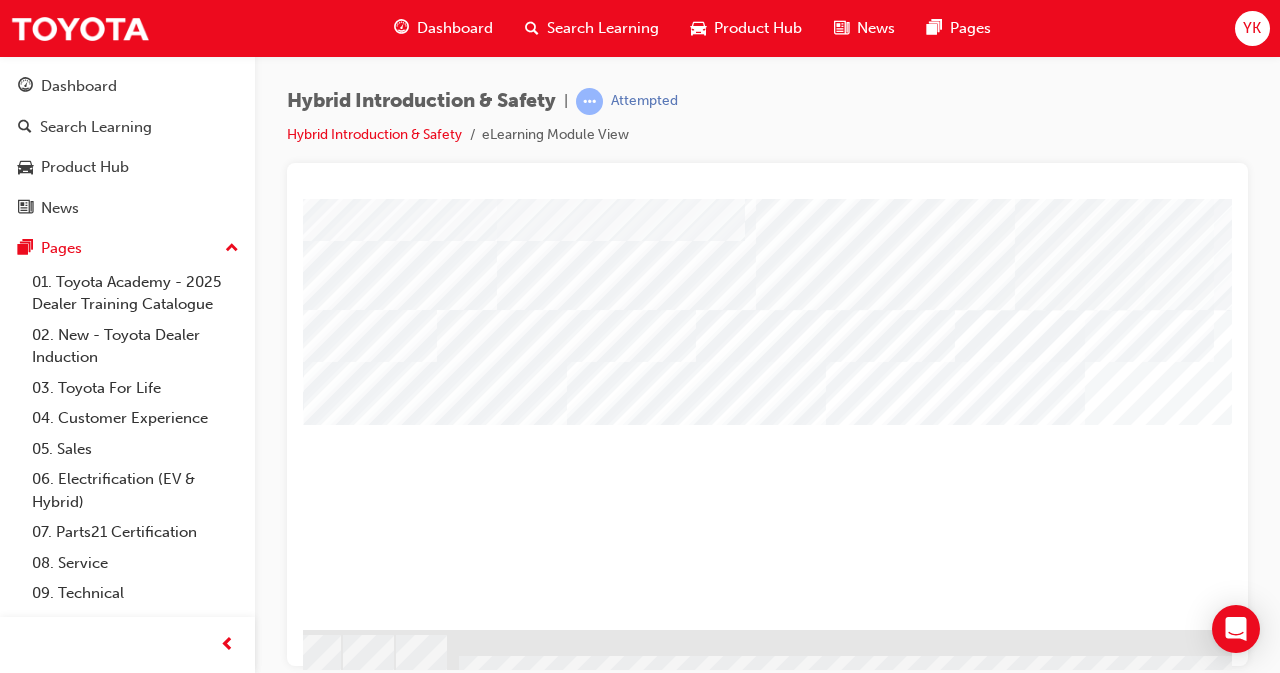 scroll, scrollTop: 291, scrollLeft: 155, axis: both 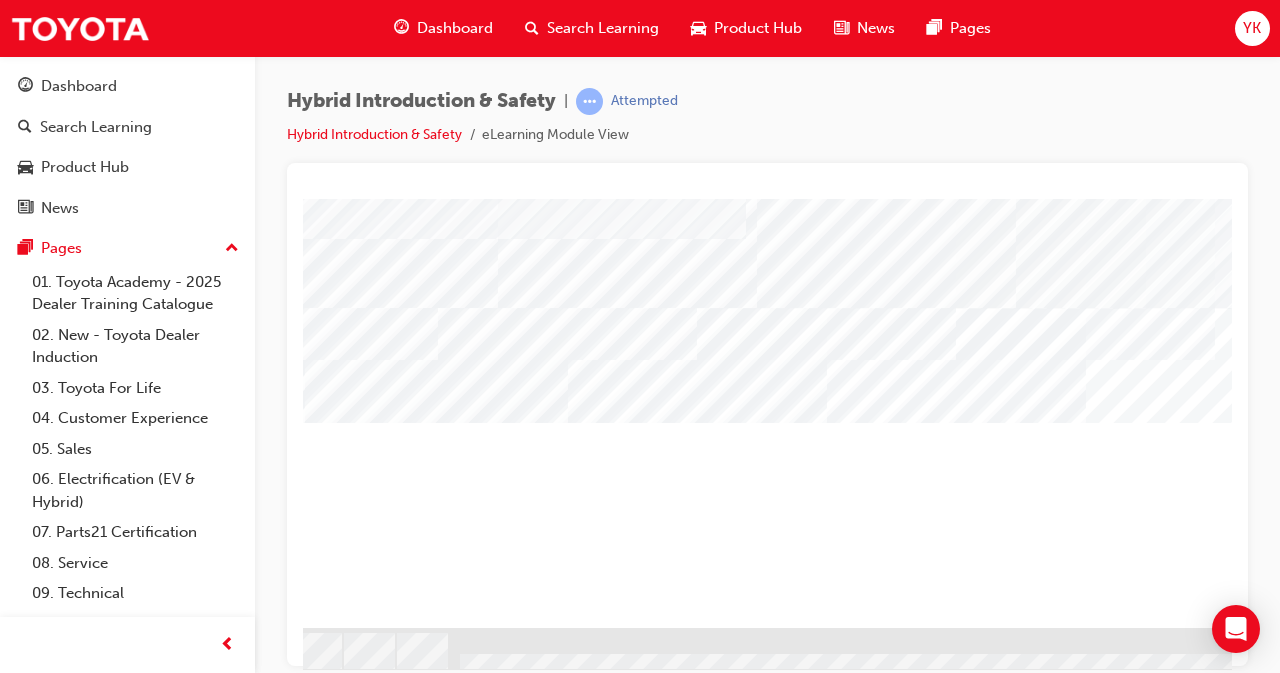 click at bounding box center [269, 3515] 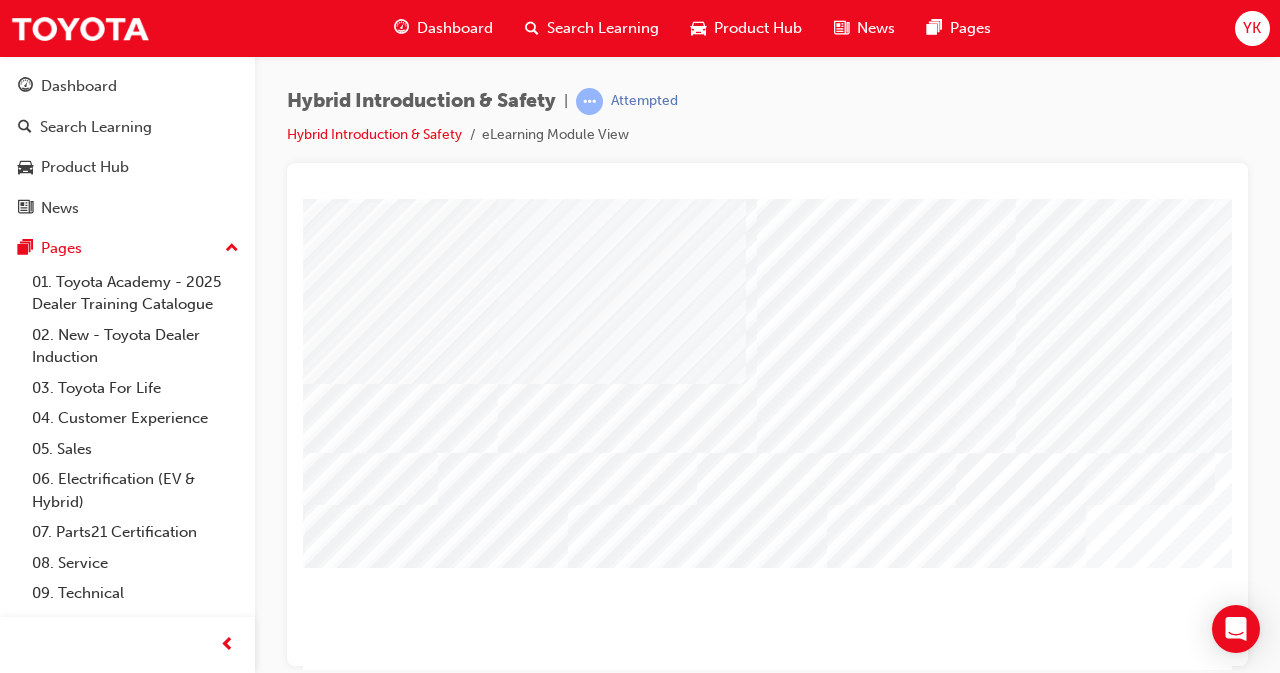 scroll, scrollTop: 145, scrollLeft: 155, axis: both 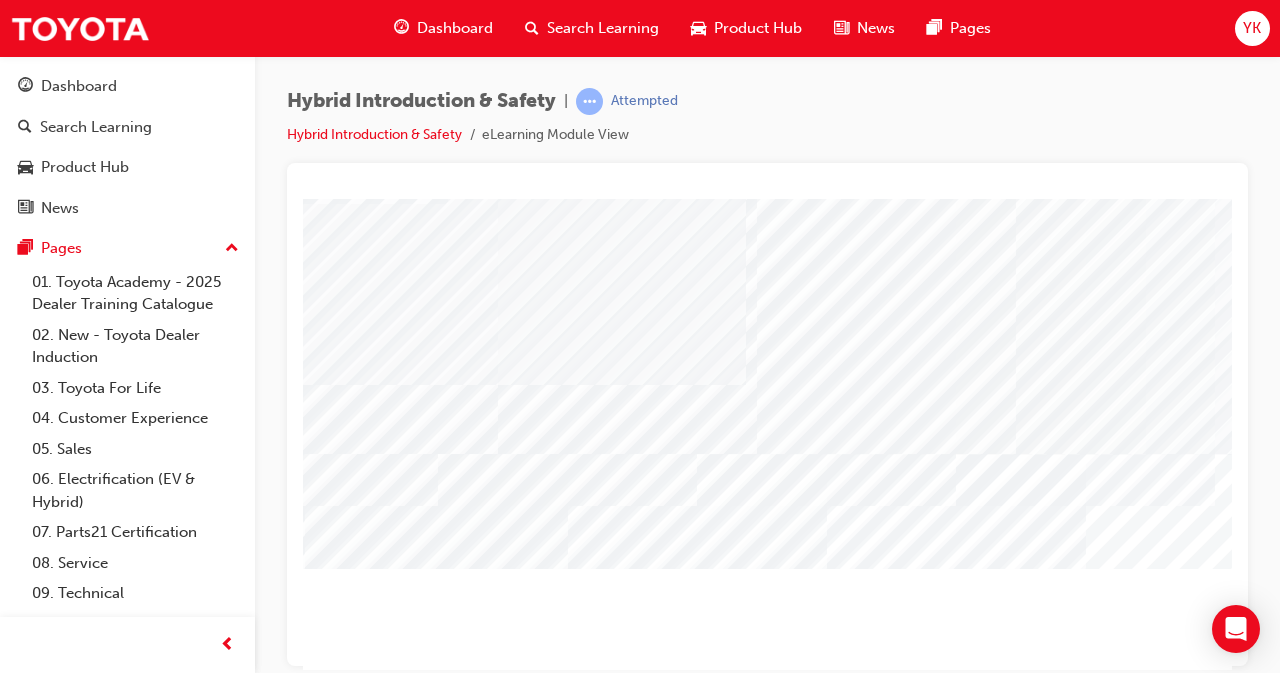 click at bounding box center (269, 6345) 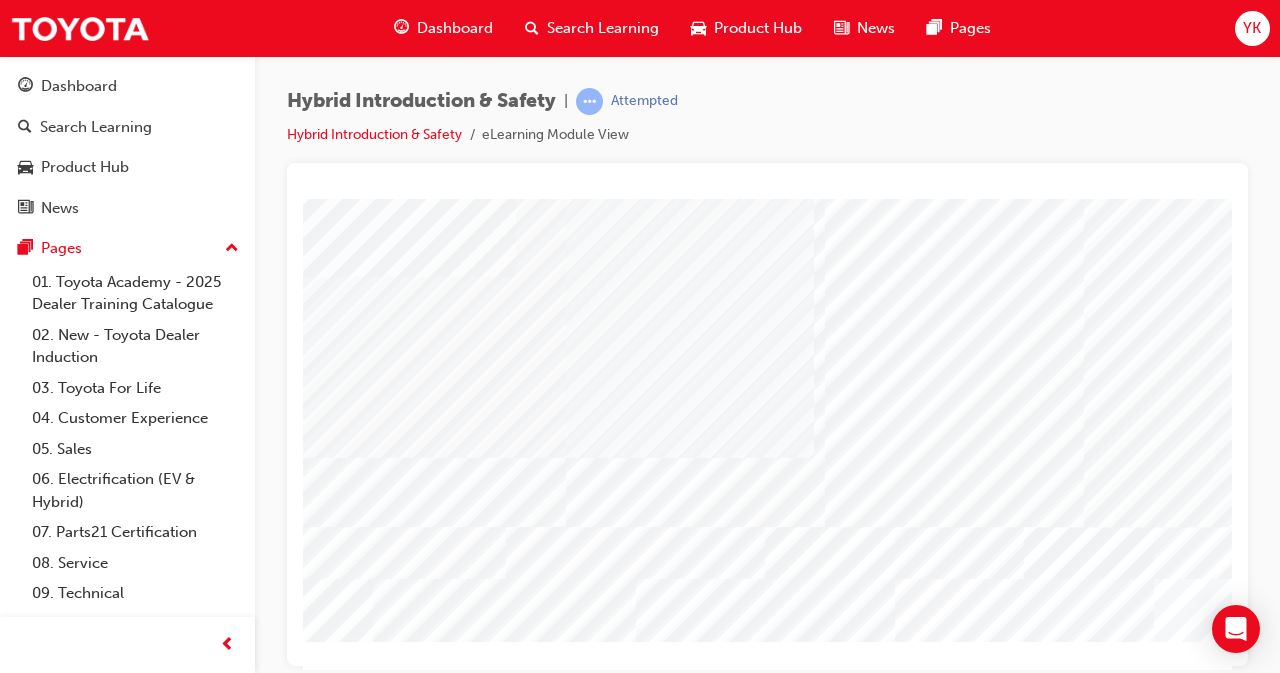 scroll, scrollTop: 72, scrollLeft: 86, axis: both 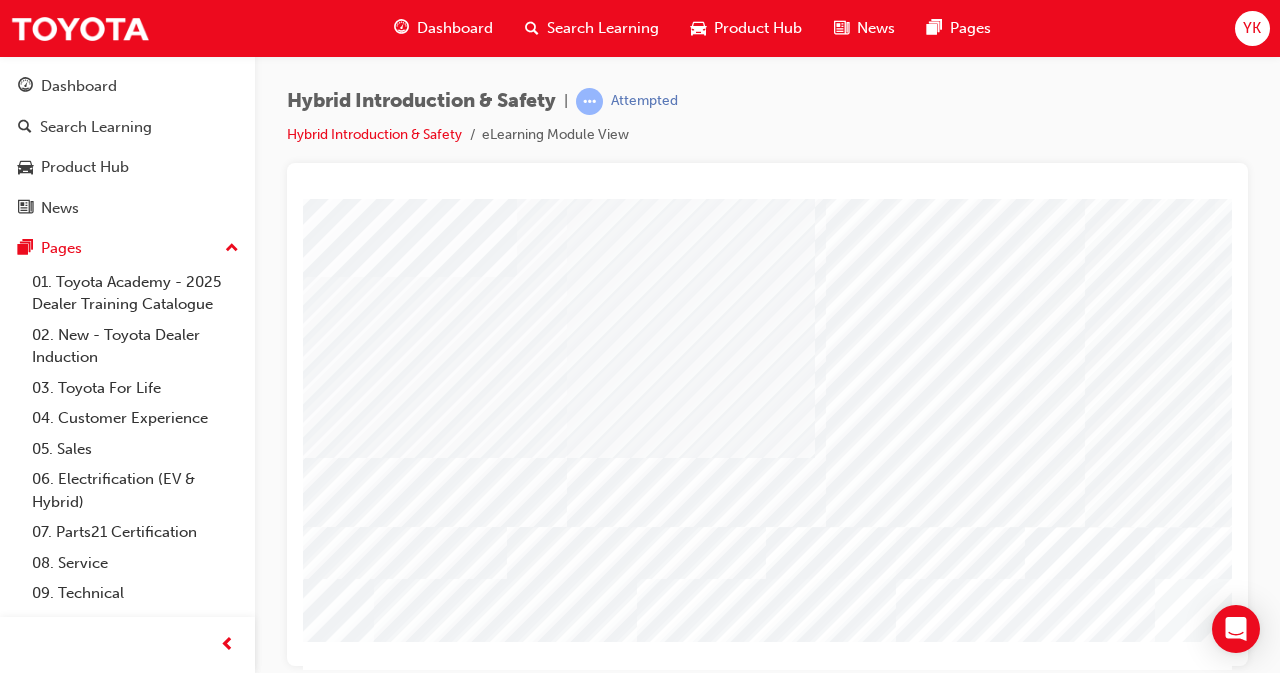 click at bounding box center (338, 939) 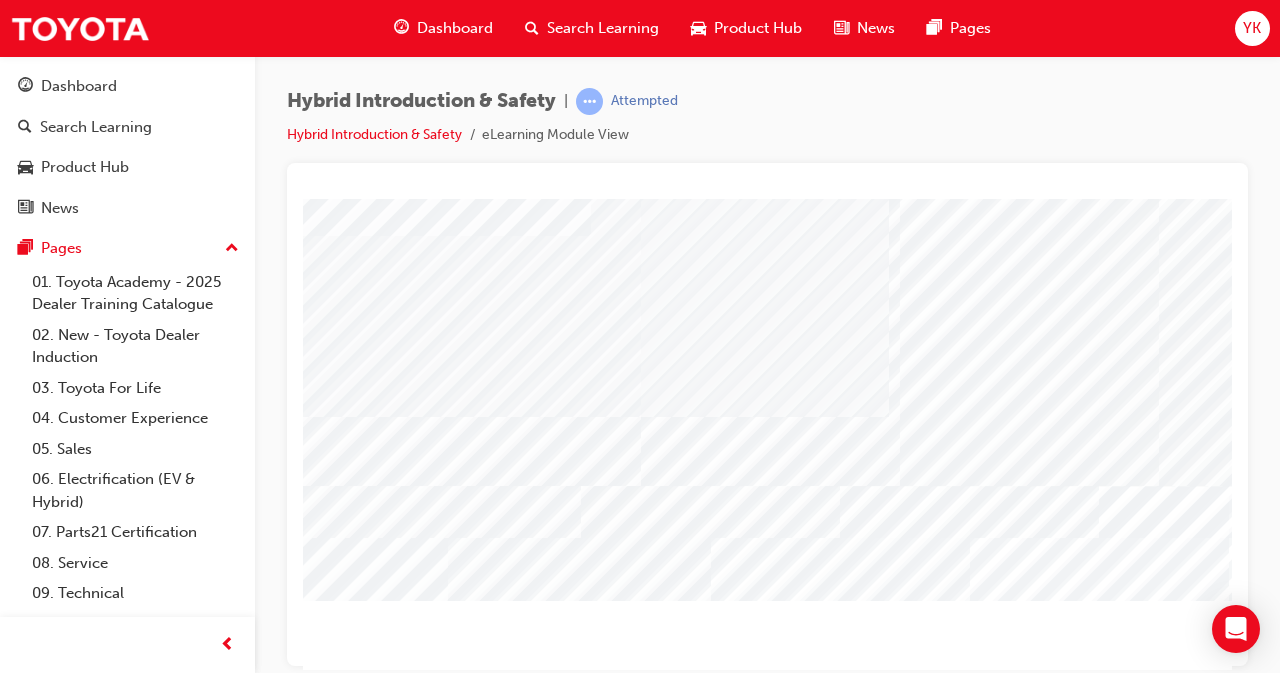 scroll, scrollTop: 112, scrollLeft: 8, axis: both 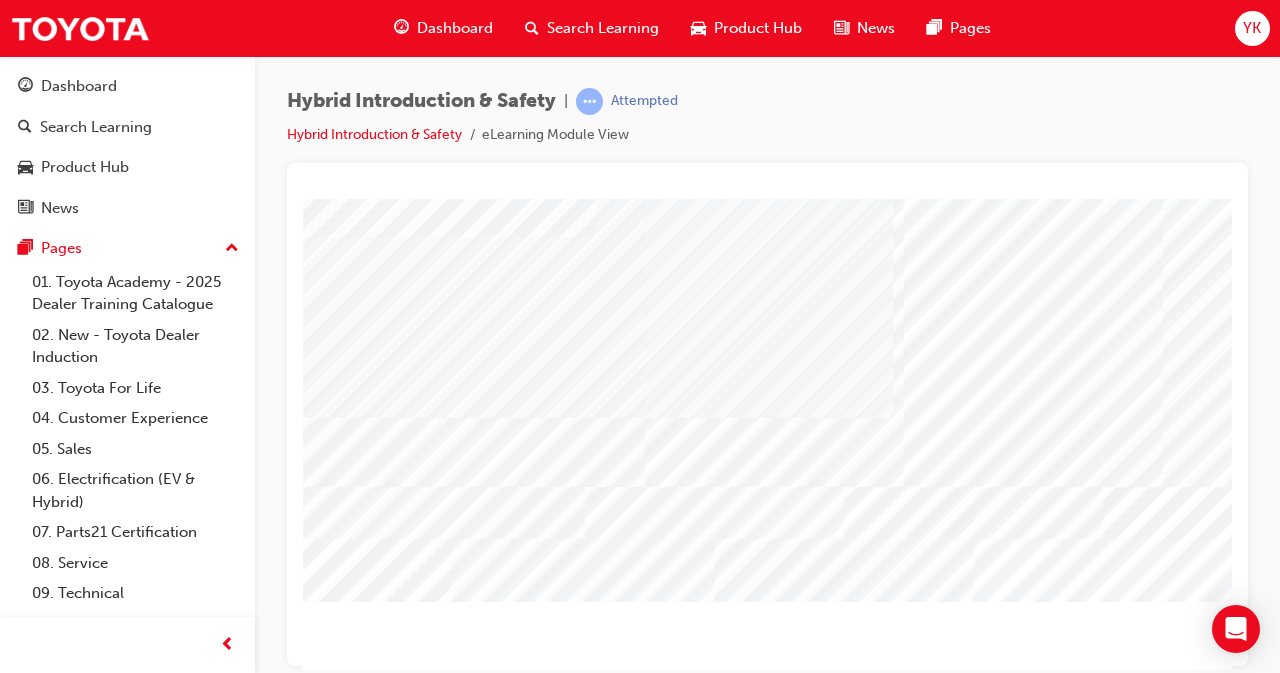 click at bounding box center (416, 3820) 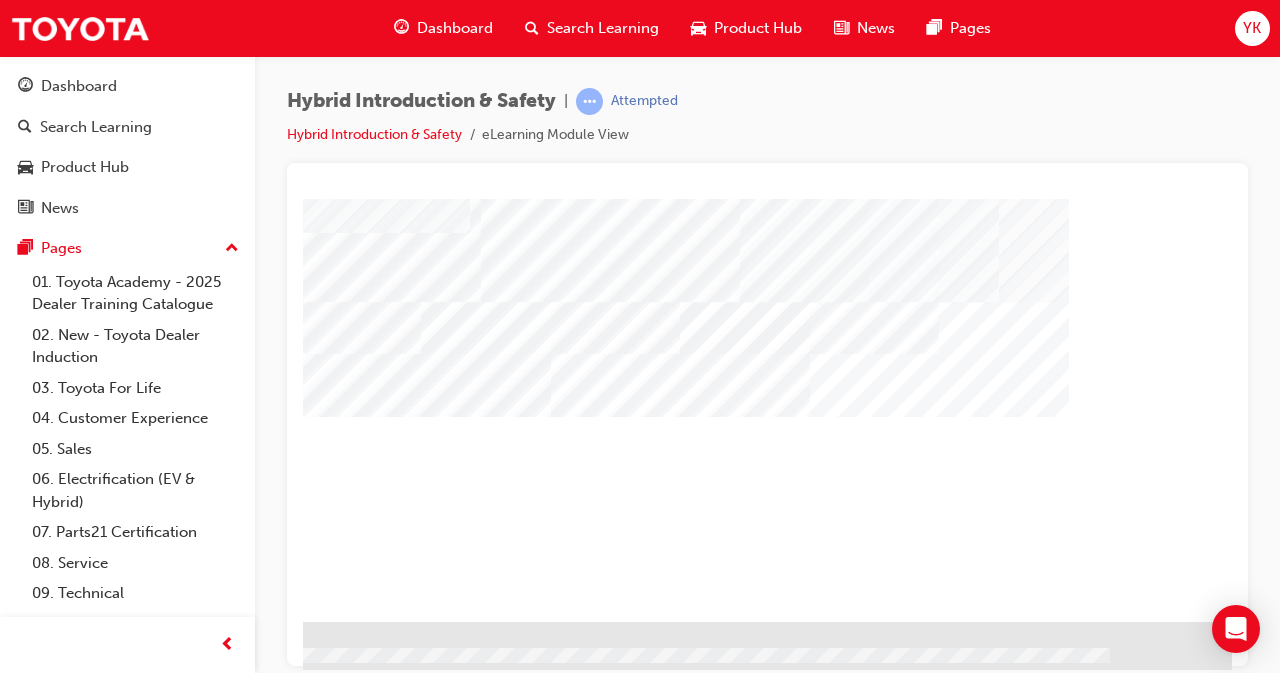 scroll, scrollTop: 301, scrollLeft: 446, axis: both 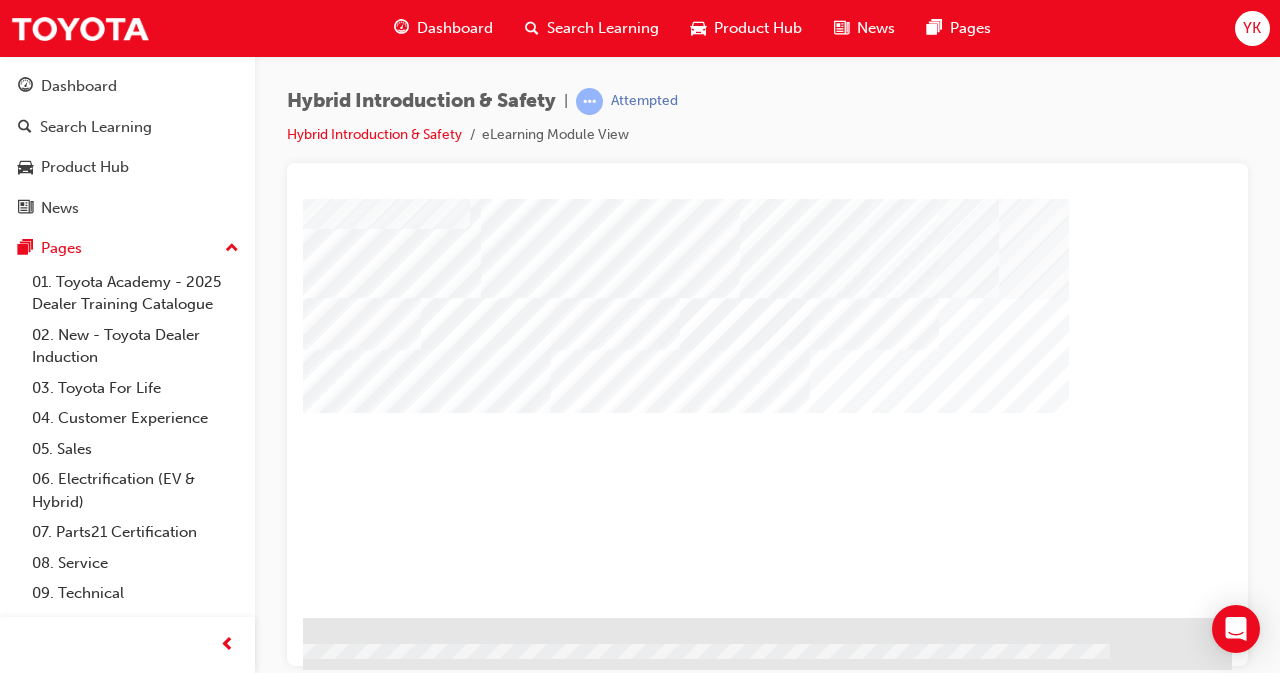 click at bounding box center (171, 8865) 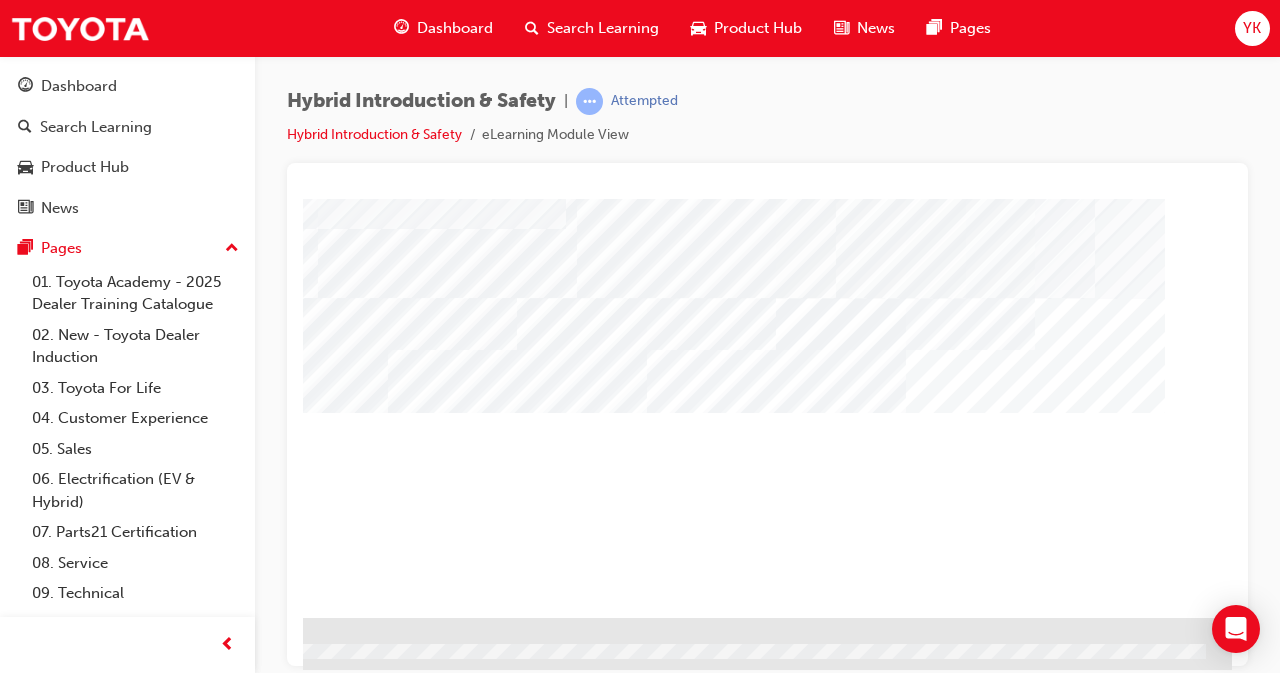 scroll, scrollTop: 301, scrollLeft: 330, axis: both 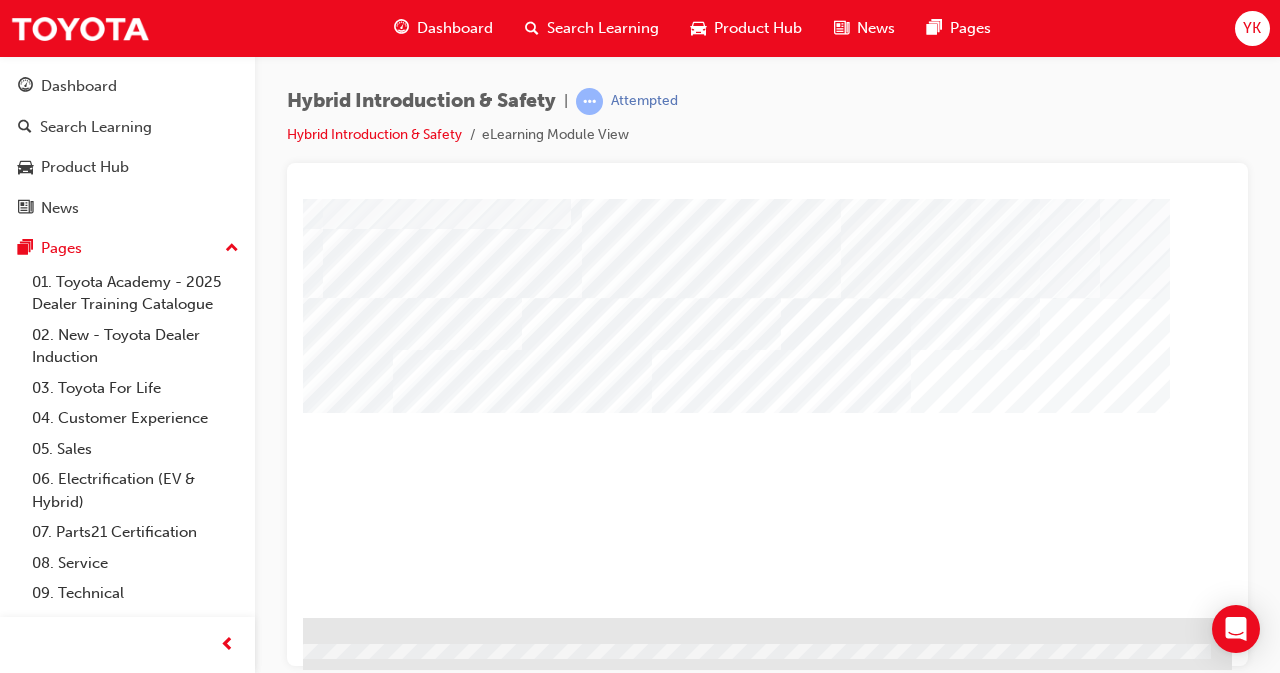 click at bounding box center (272, 8865) 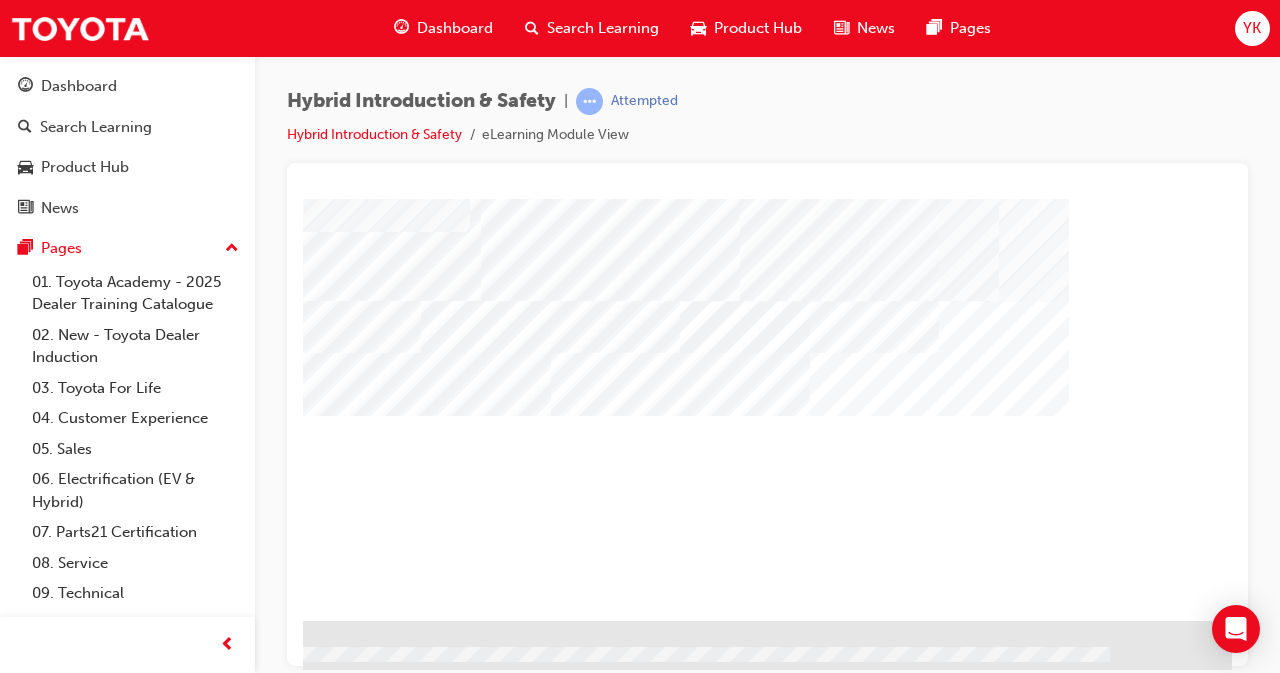 scroll, scrollTop: 302, scrollLeft: 446, axis: both 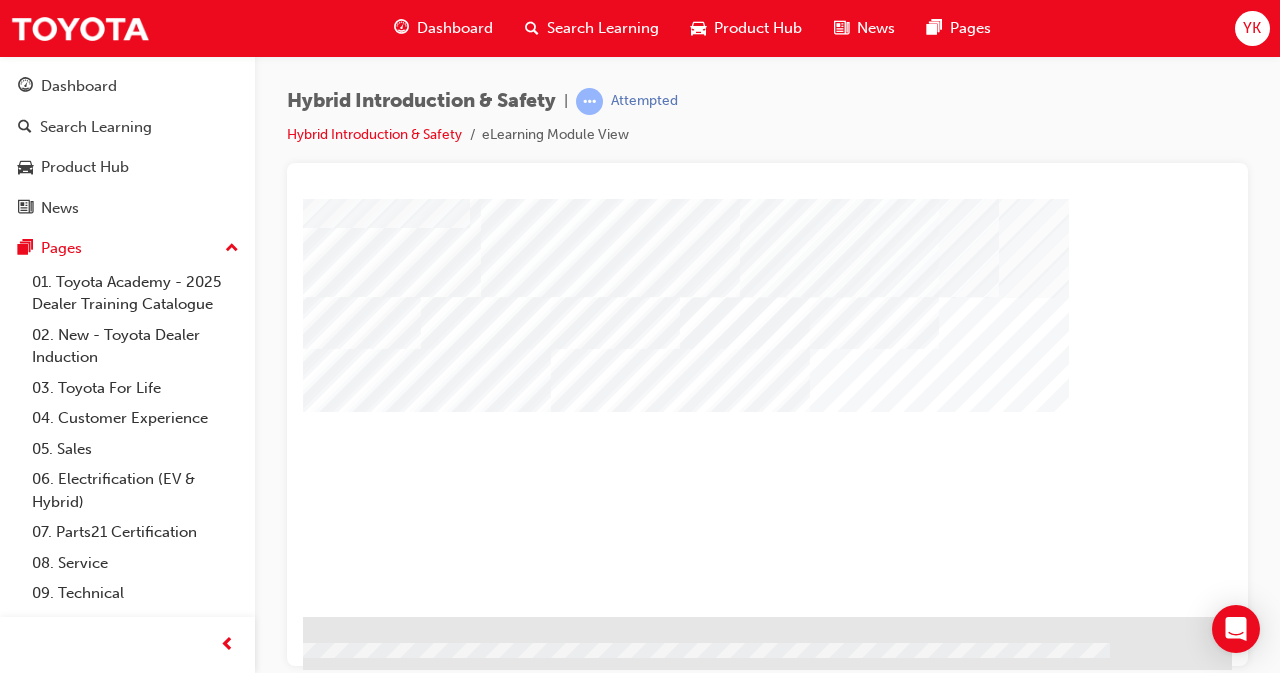click at bounding box center (-65, 670) 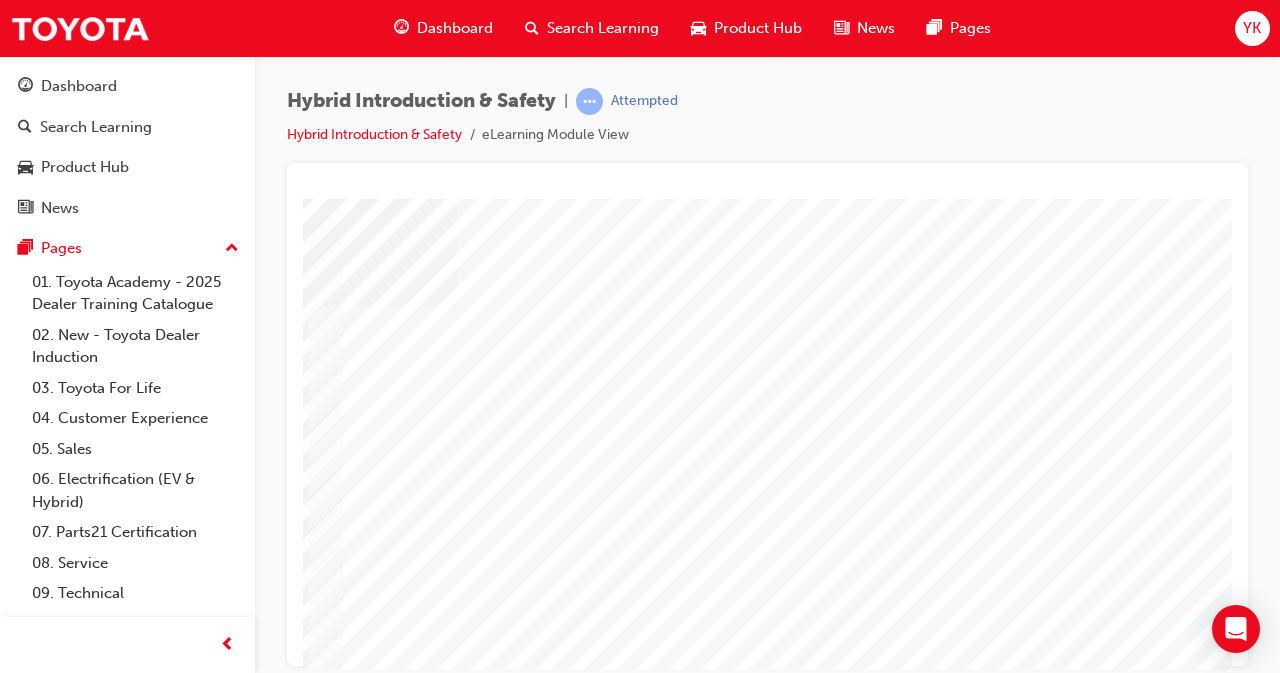 scroll, scrollTop: 309, scrollLeft: 446, axis: both 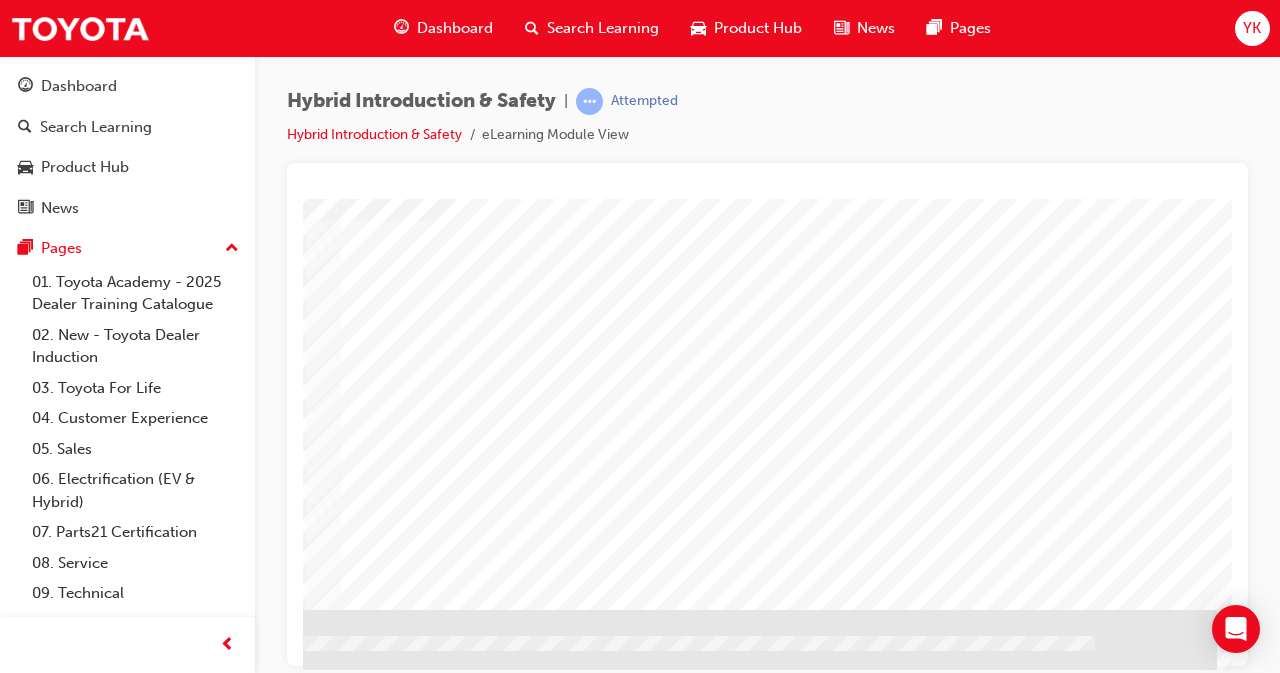 click at bounding box center (-80, 2948) 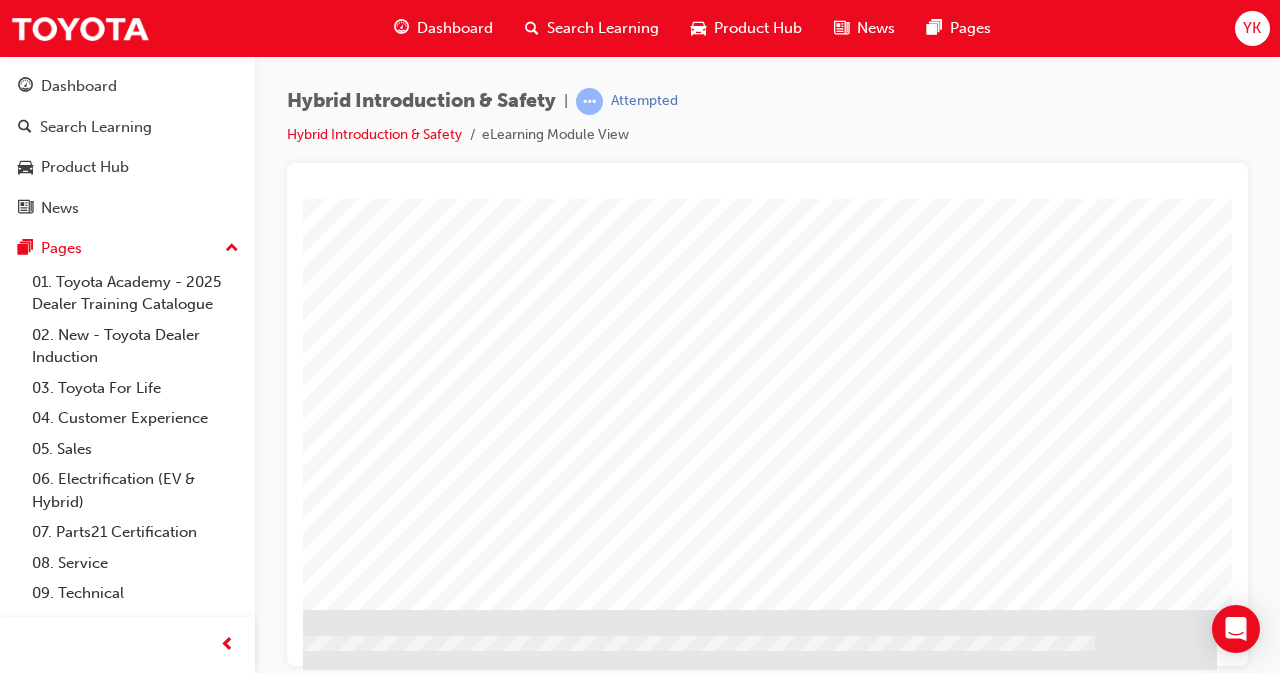 scroll, scrollTop: 0, scrollLeft: 0, axis: both 